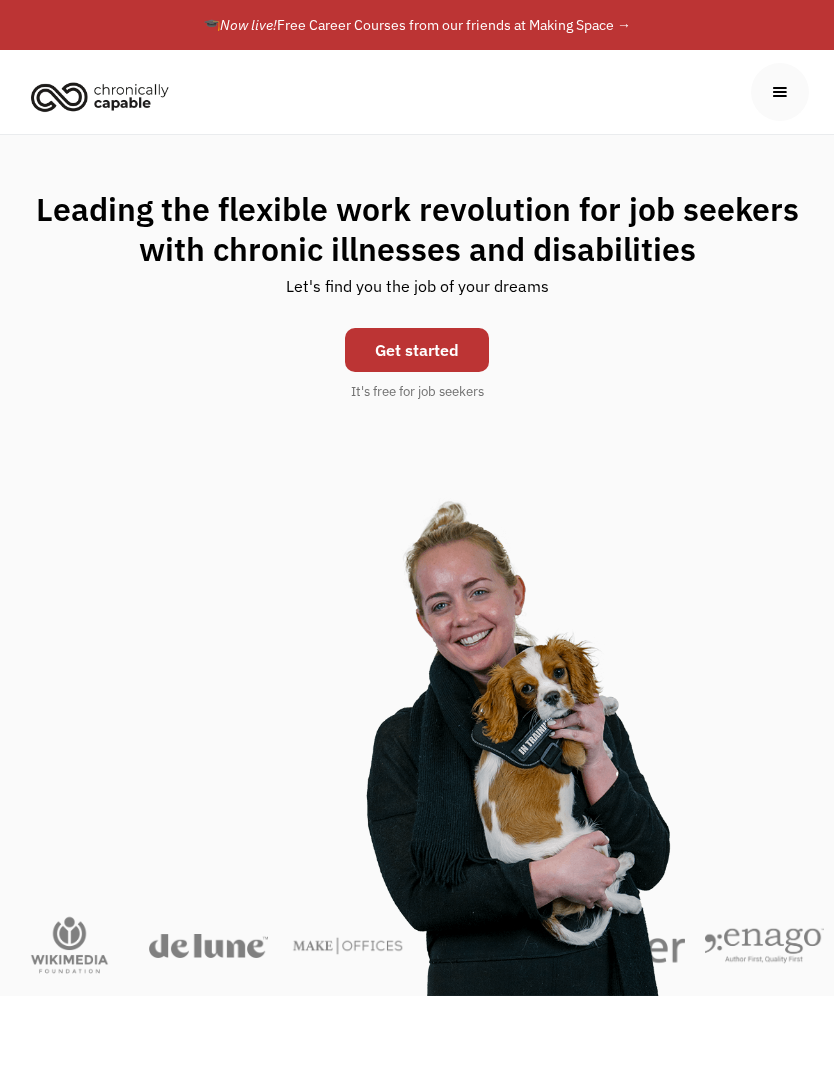 scroll, scrollTop: 0, scrollLeft: 0, axis: both 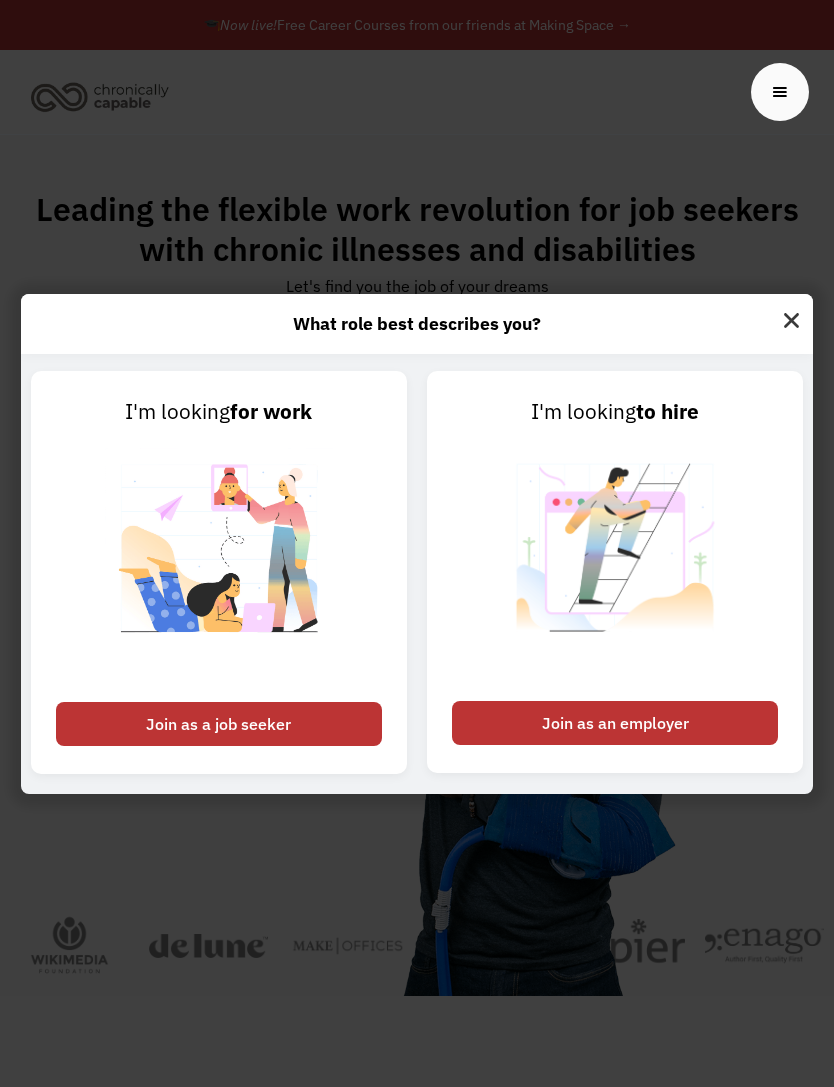 click 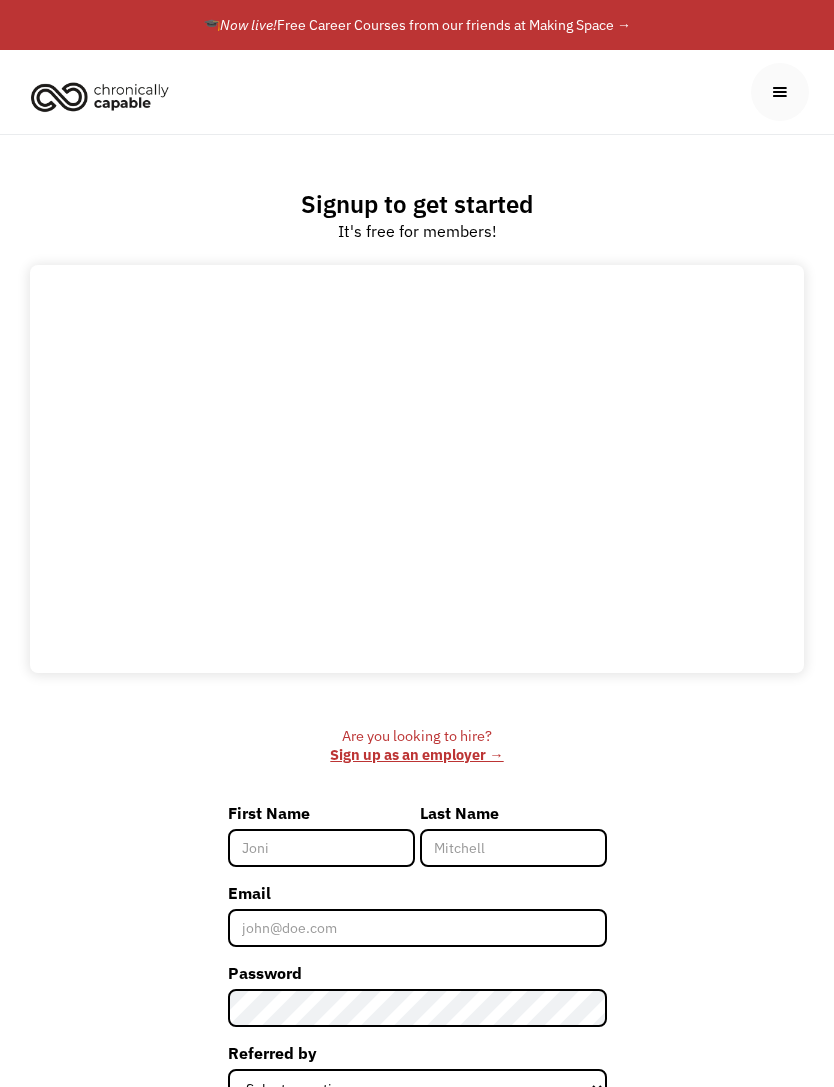 scroll, scrollTop: 0, scrollLeft: 0, axis: both 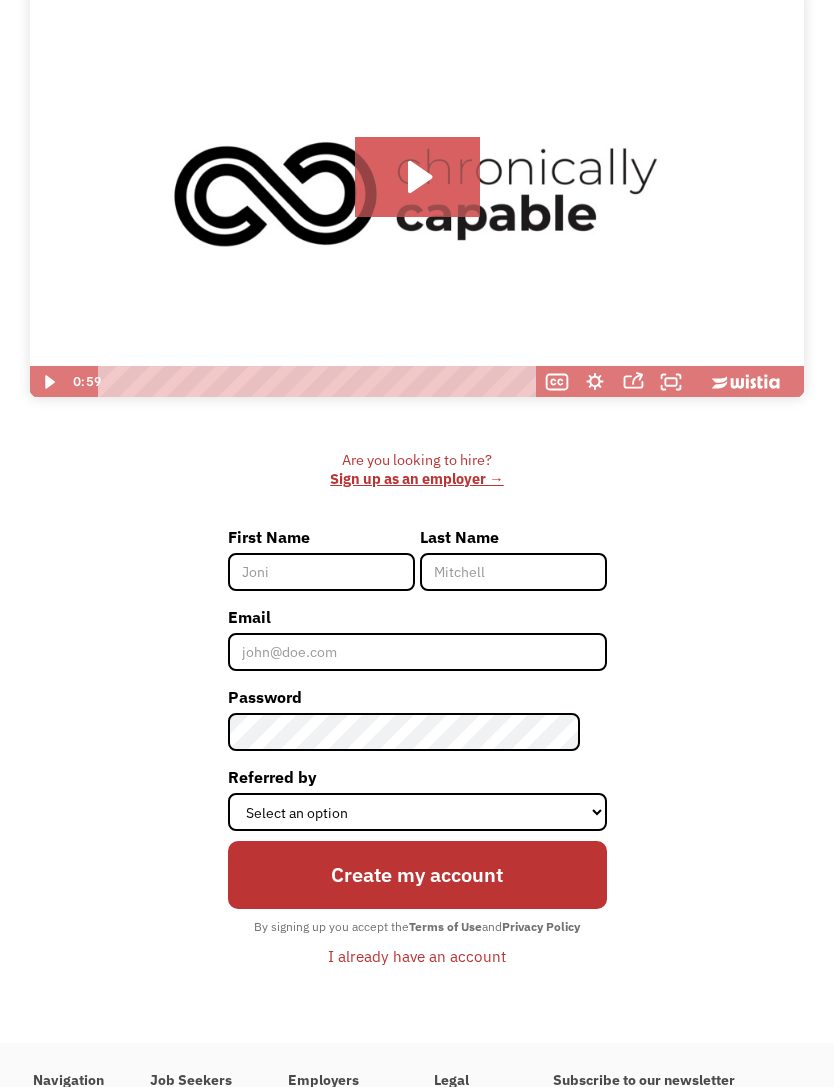 click on "First Name" at bounding box center [321, 572] 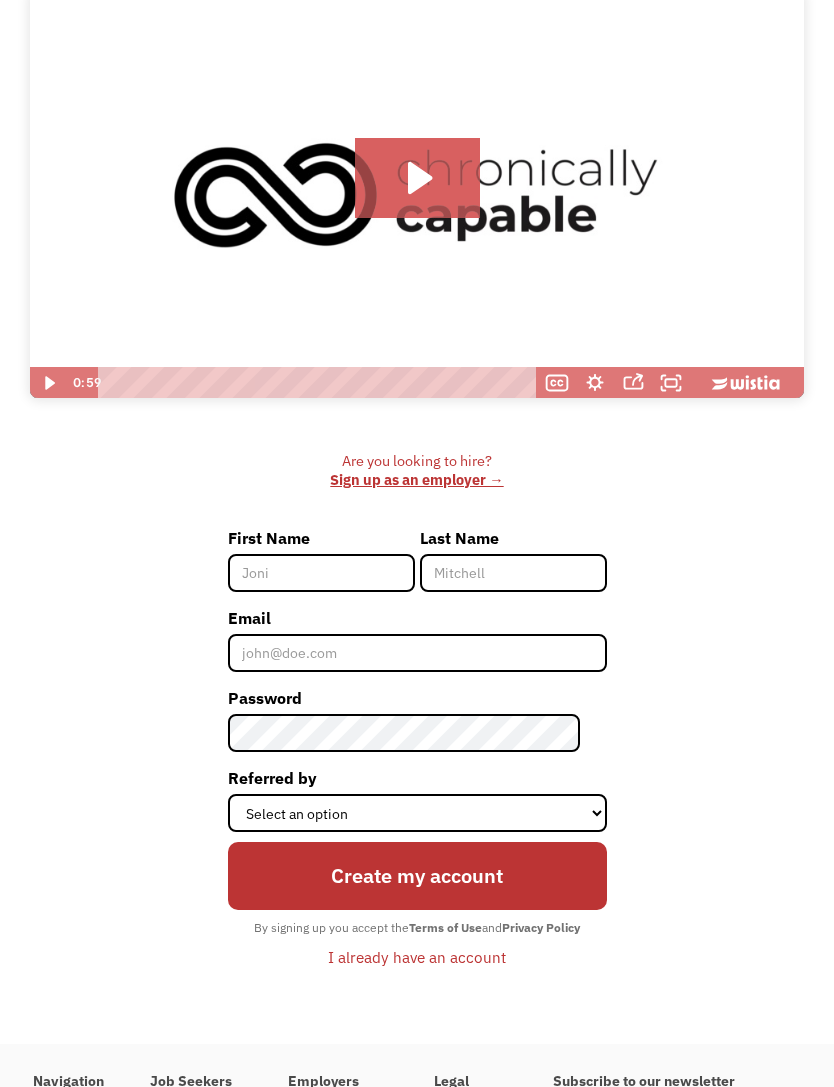 type on "[LAST]" 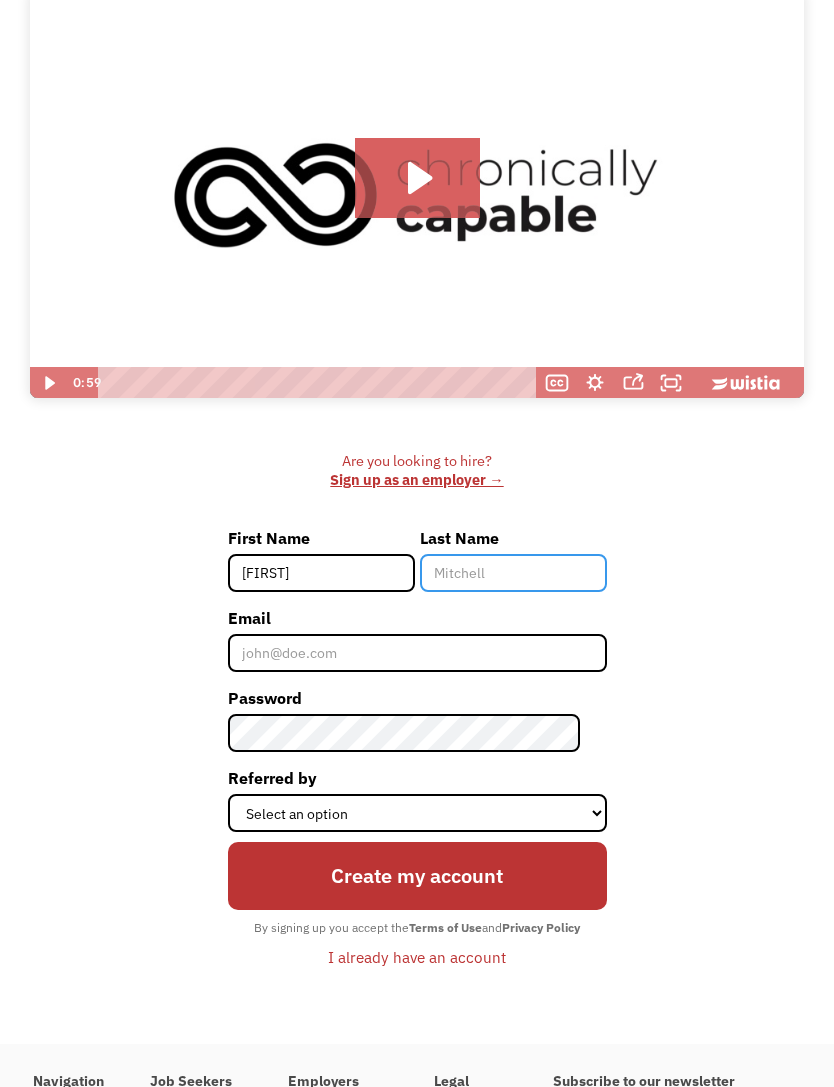 type on "McCabe" 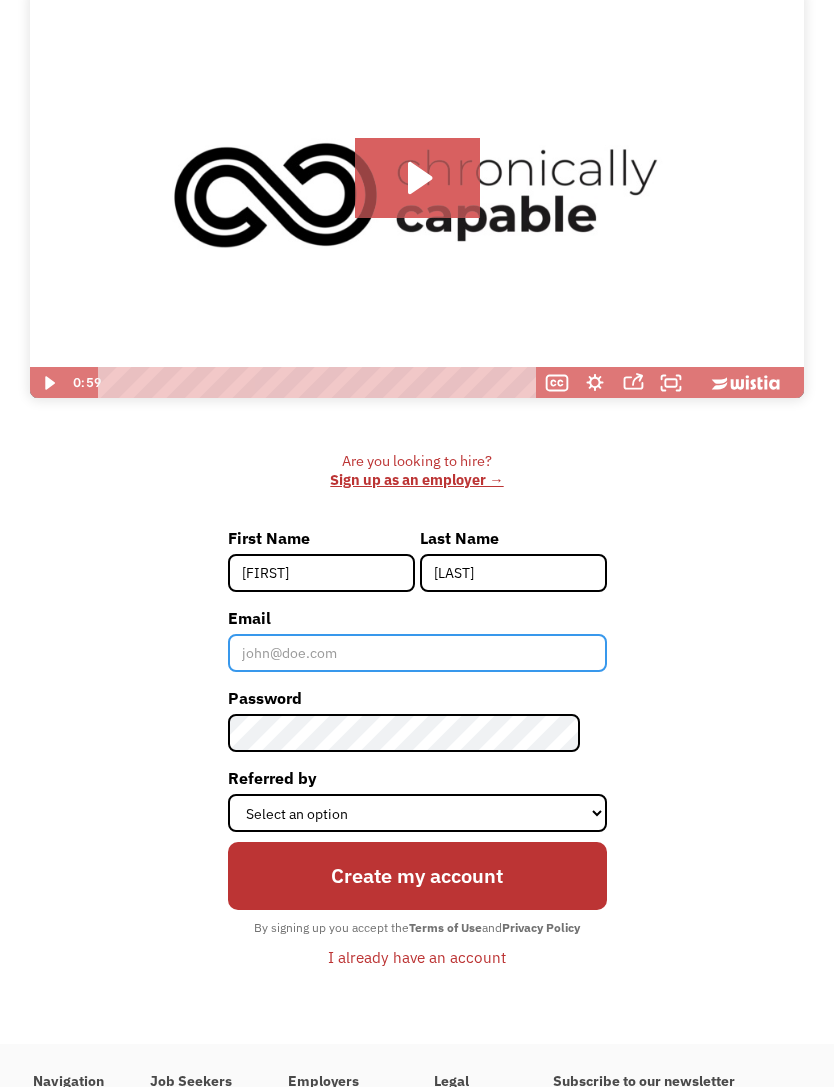 type on "cashlin.mccabe@hotmail.com" 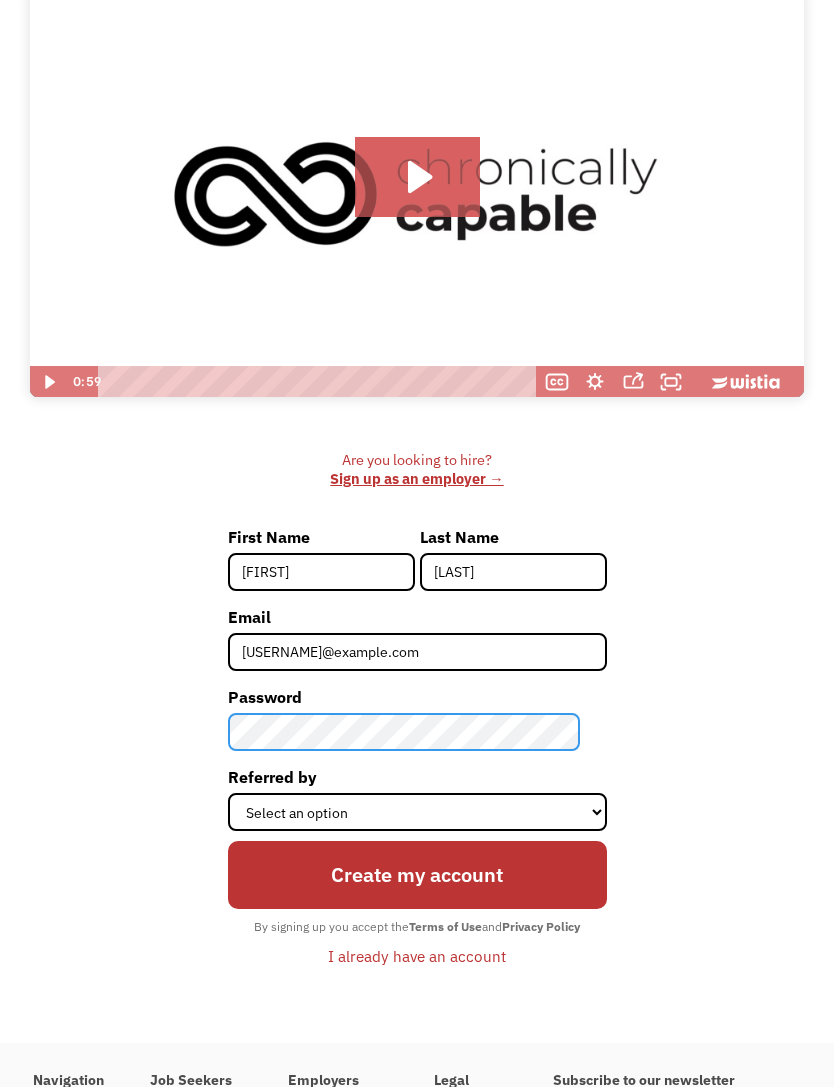 scroll, scrollTop: 275, scrollLeft: 0, axis: vertical 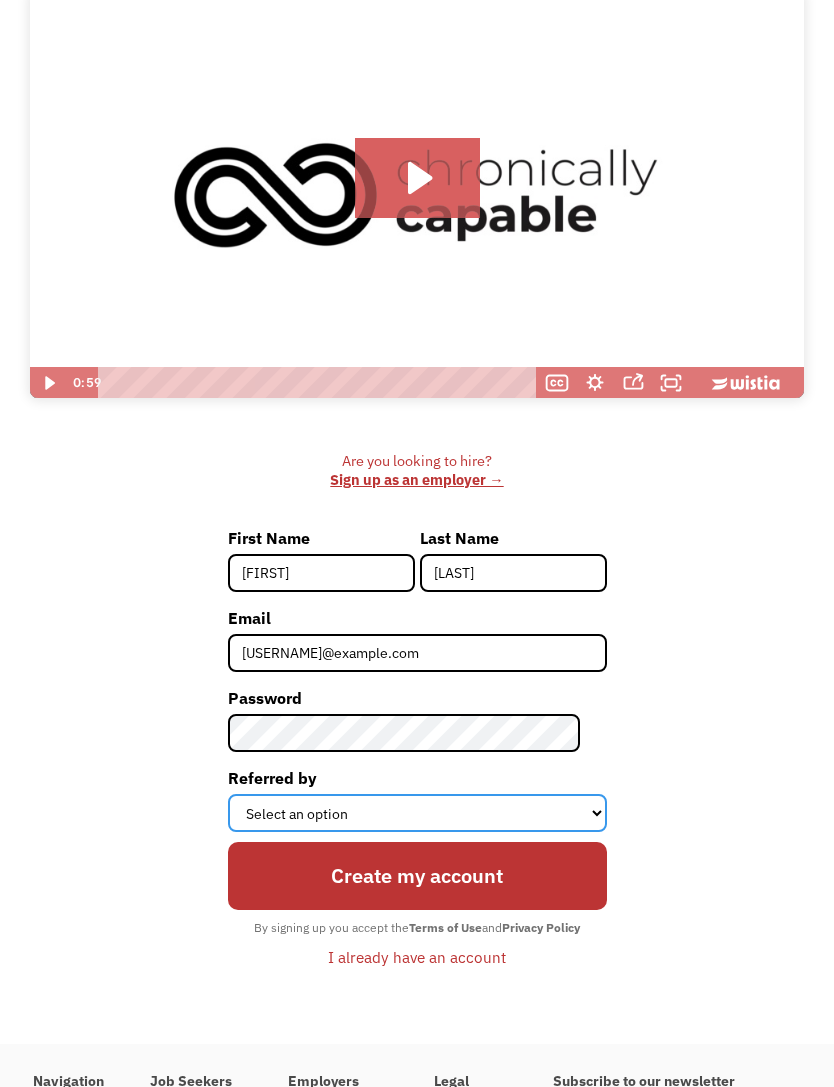 click on "Select an option Instagram Facebook Twitter Search Engine News Article Word of Mouth Employer Other" at bounding box center [417, 813] 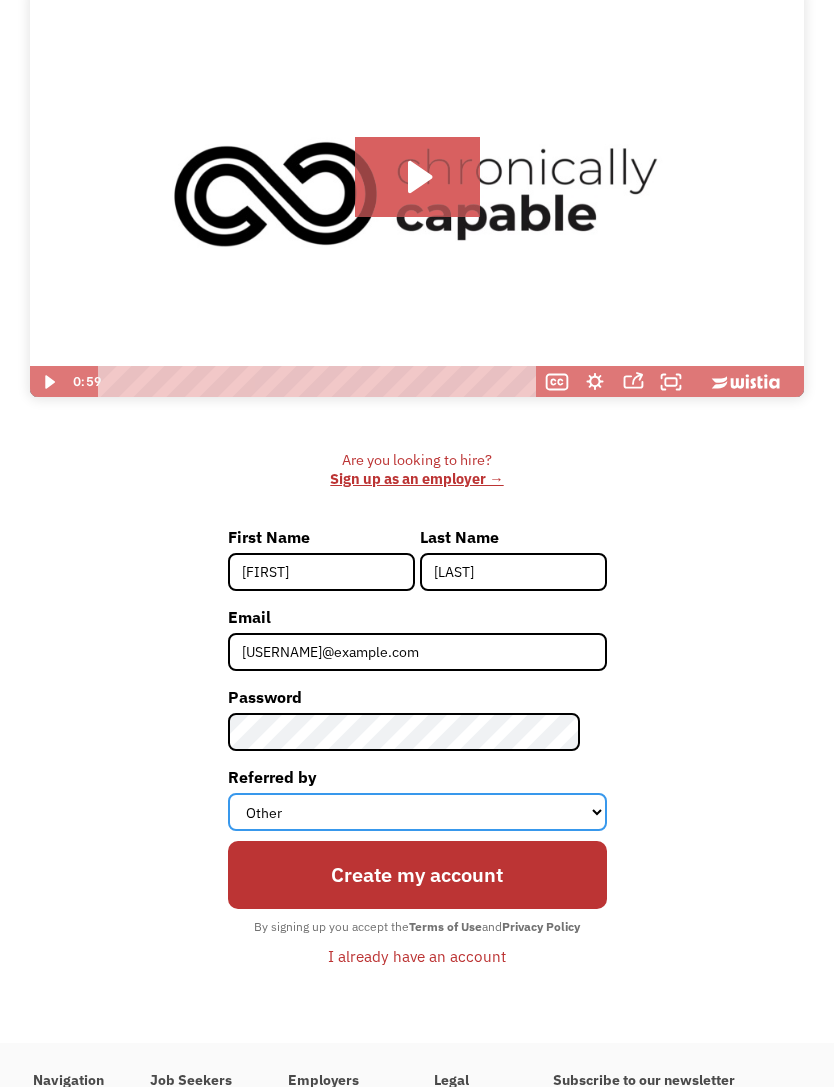 scroll, scrollTop: 276, scrollLeft: 0, axis: vertical 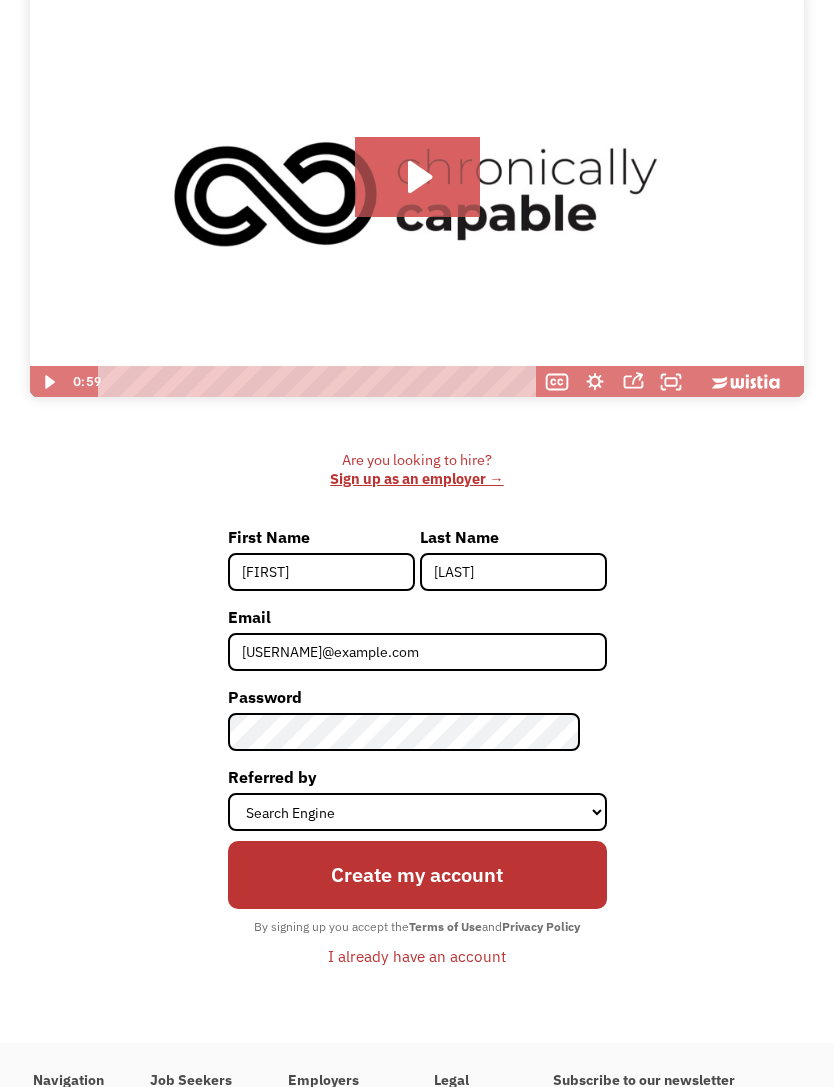 click on "Create my account" at bounding box center (417, 874) 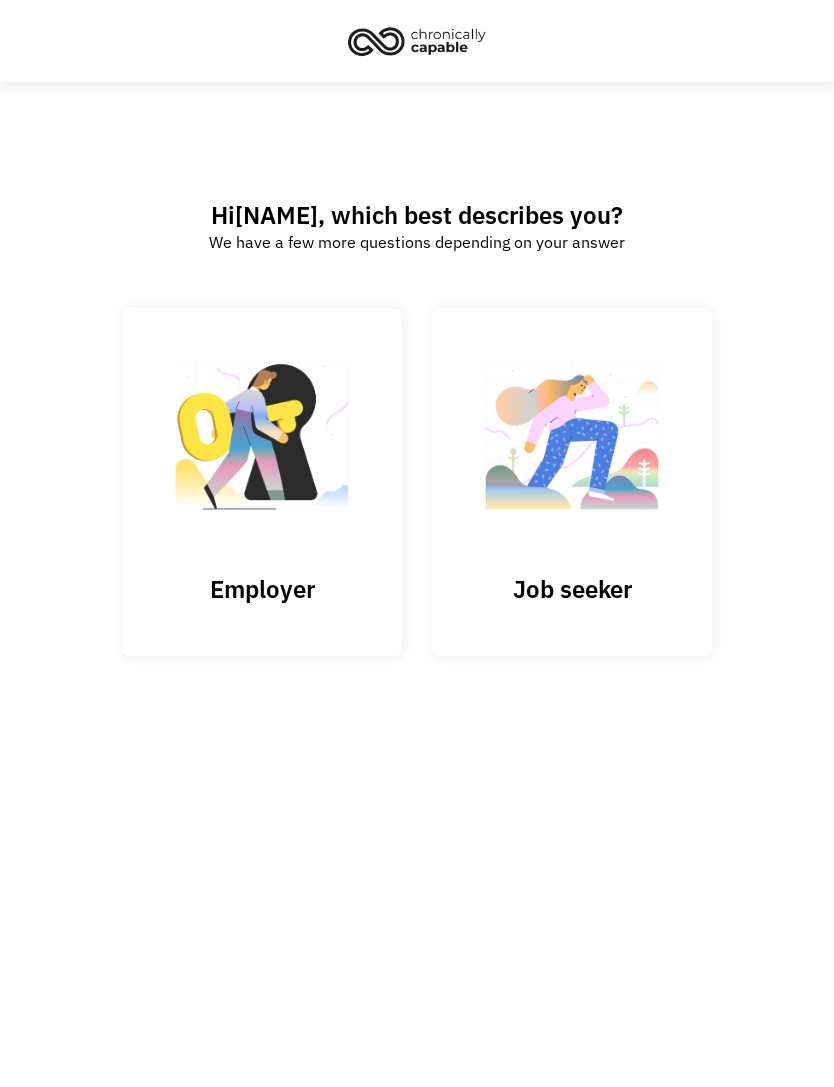 scroll, scrollTop: 0, scrollLeft: 0, axis: both 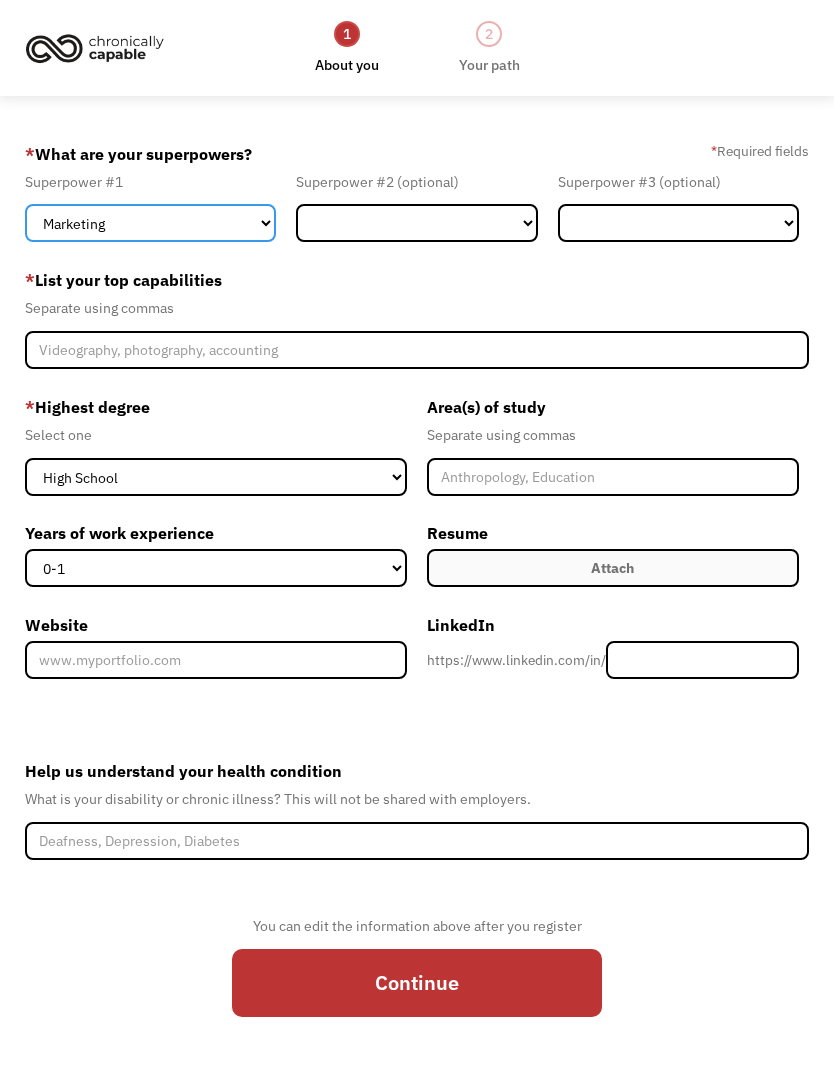click on "Marketing Human Resources Finance Technology Operations Sales Industrial & Manufacturing Administration Legal Communications & Public Relations Customer Service Design Healthcare Science & Education Engineering & Construction Other" at bounding box center (150, 223) 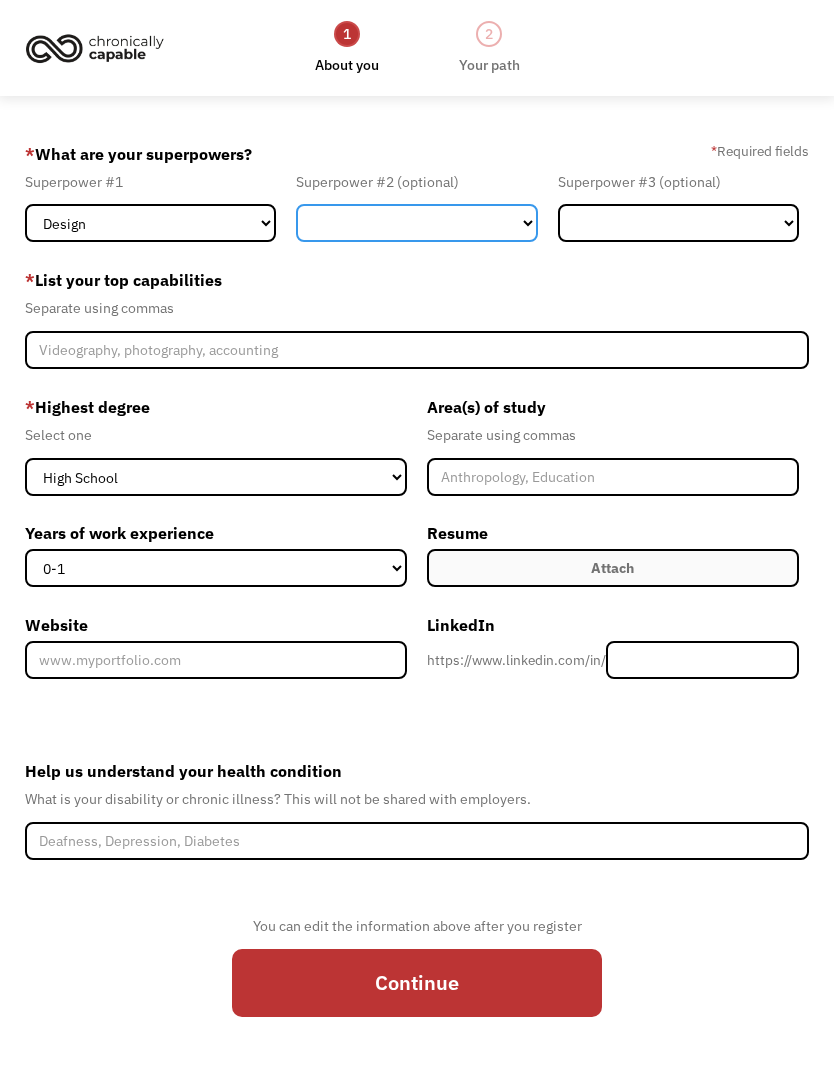 click on "Marketing Human Resources Finance Technology Operations Sales Industrial & Manufacturing Administration Legal Communications & Public Relations Customer Service Design Healthcare Science & Education Engineering & Construction Other" at bounding box center (416, 223) 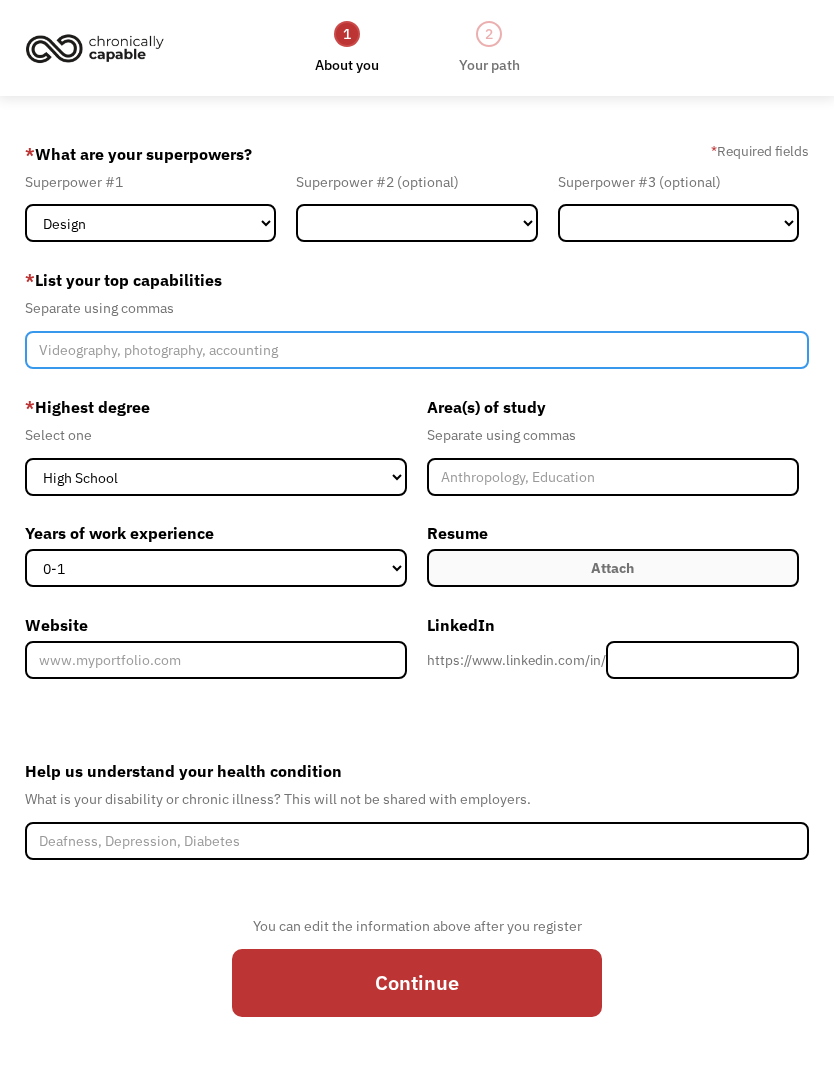 click at bounding box center (417, 350) 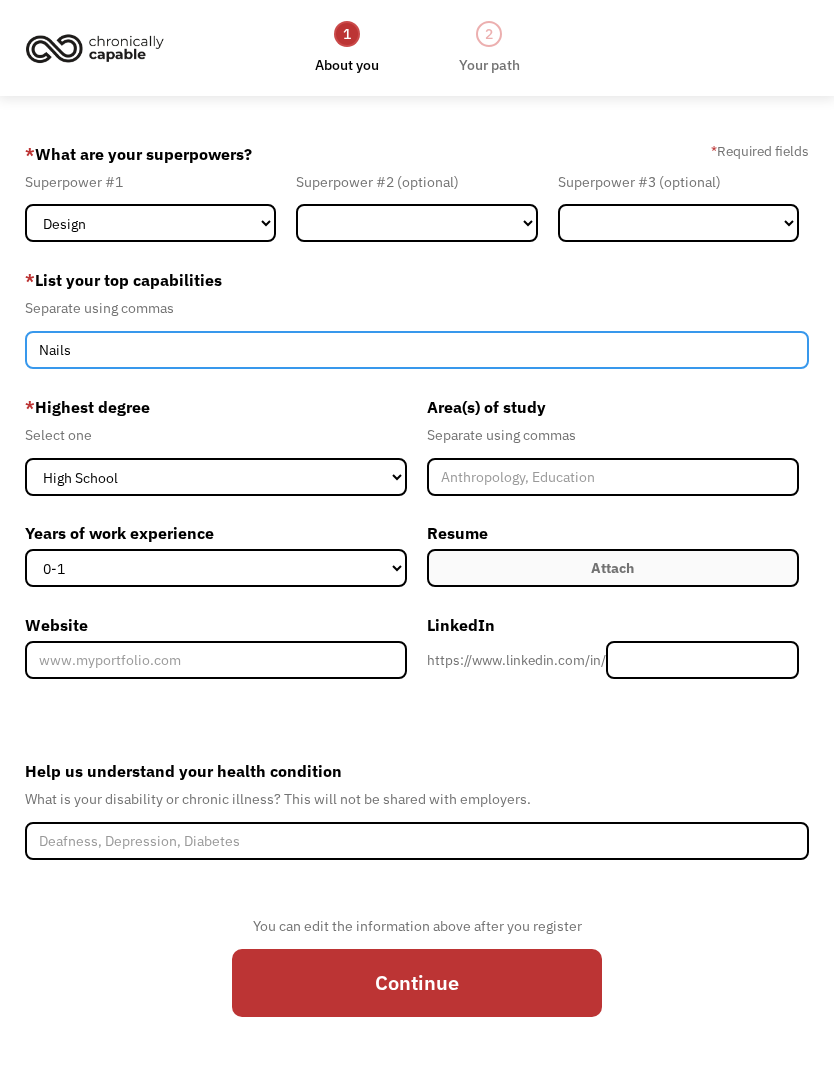 type on "Nails" 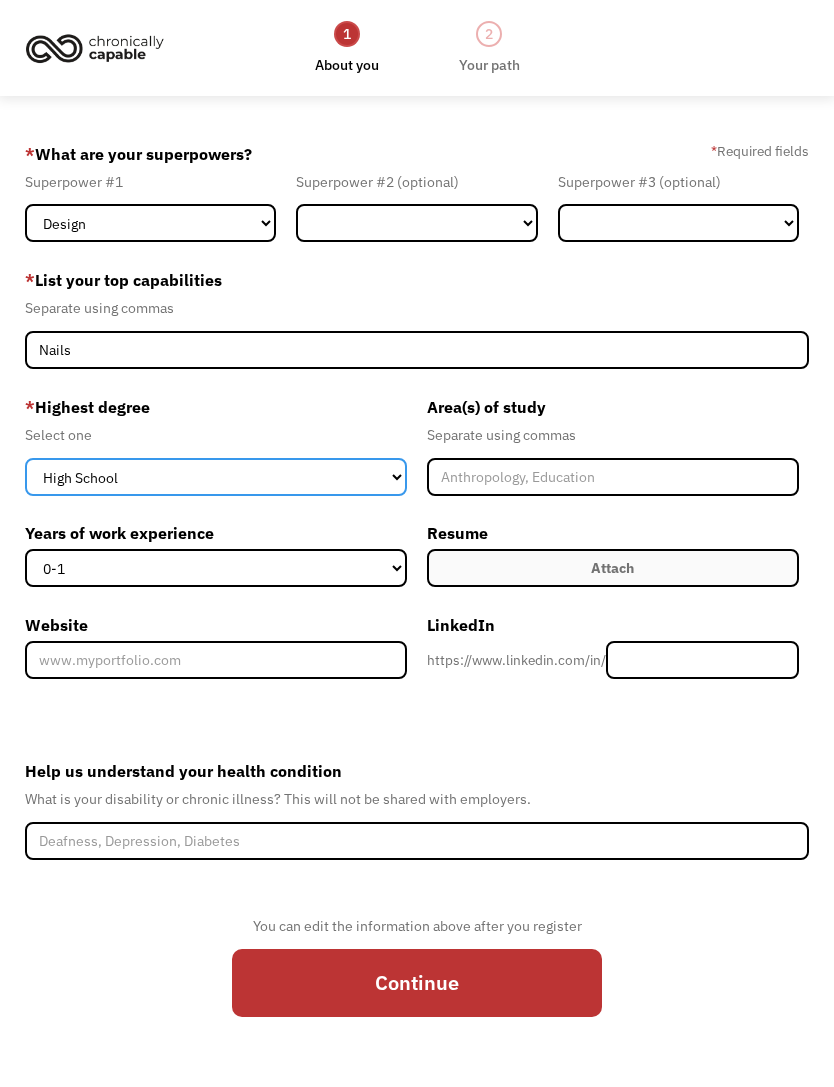 click on "High School Associates Bachelors Master's PhD" at bounding box center (216, 477) 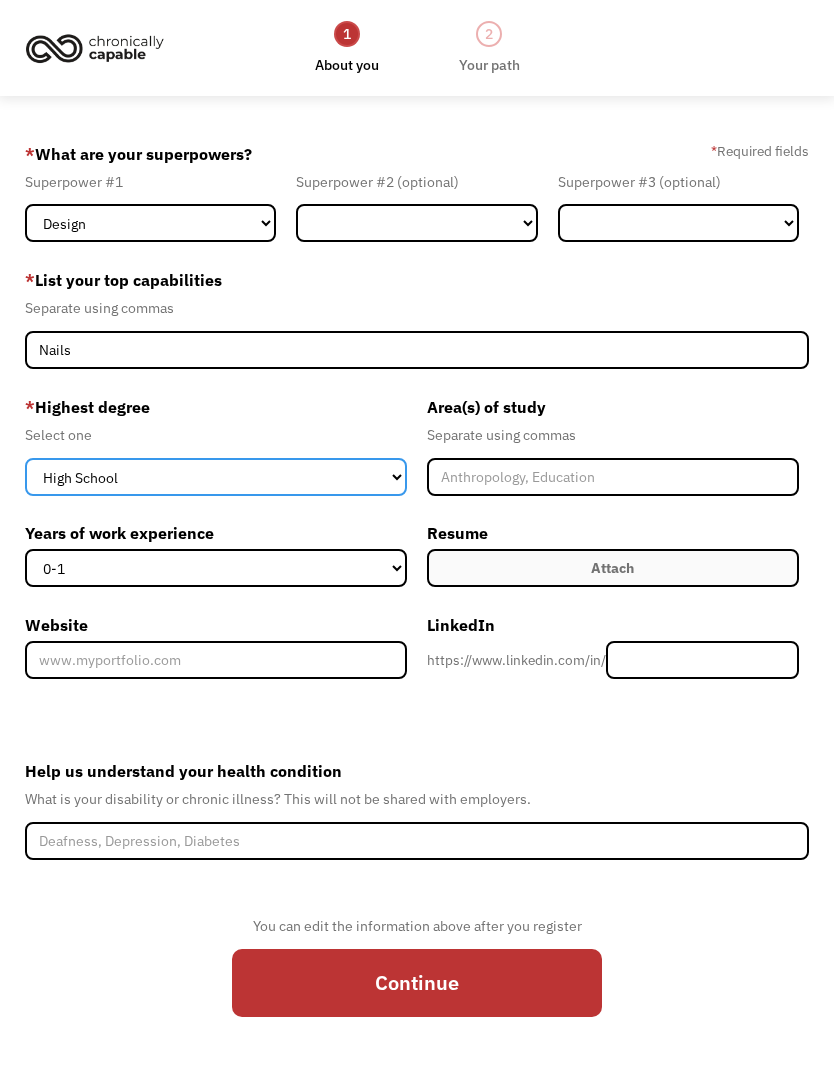 select on "associates" 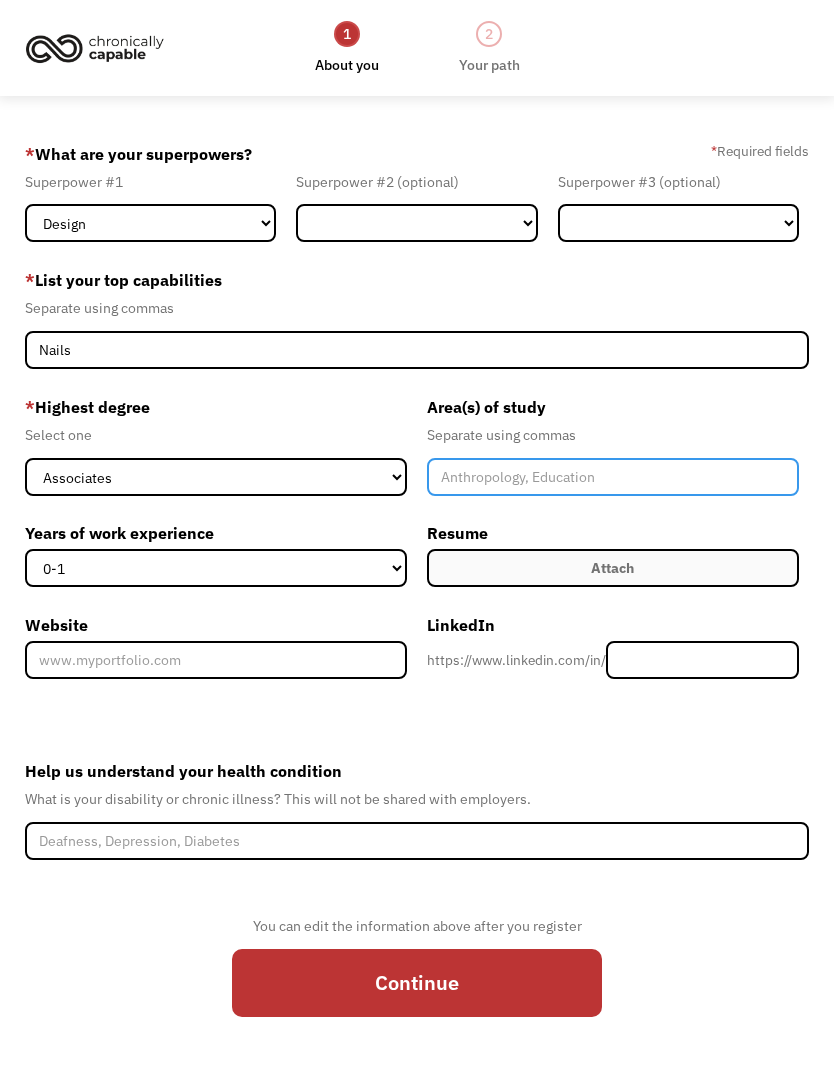click at bounding box center [613, 477] 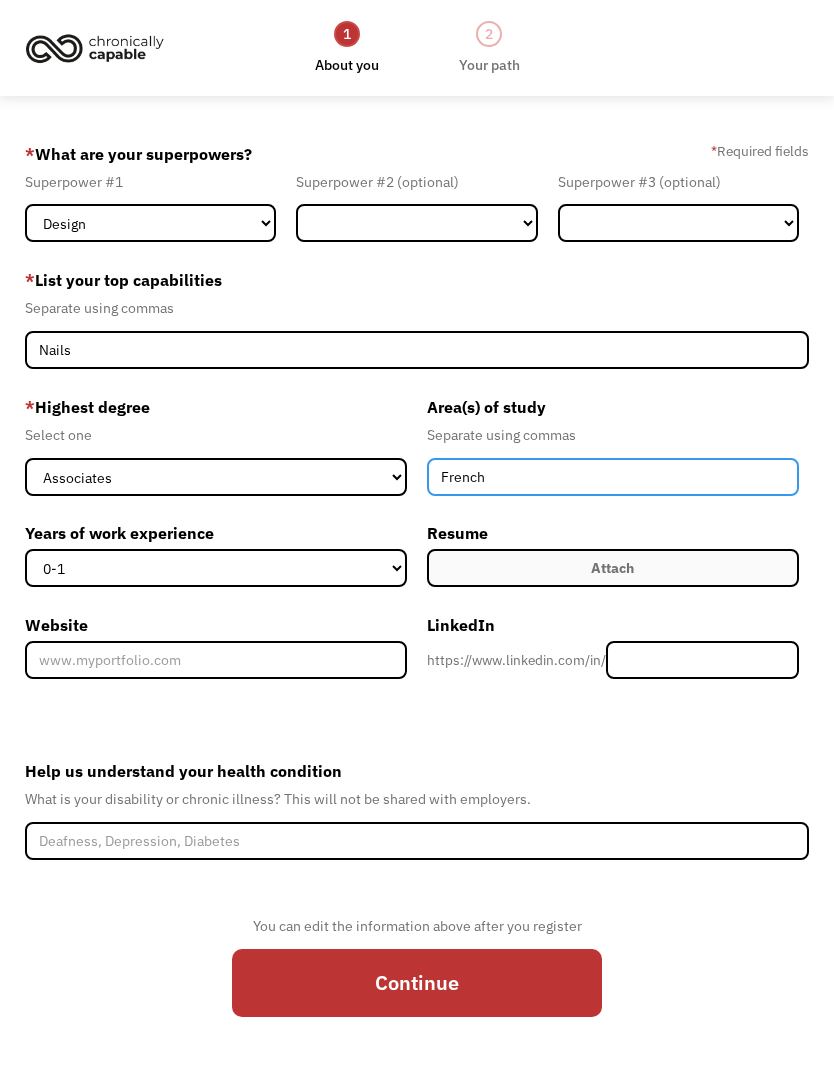 type on "French" 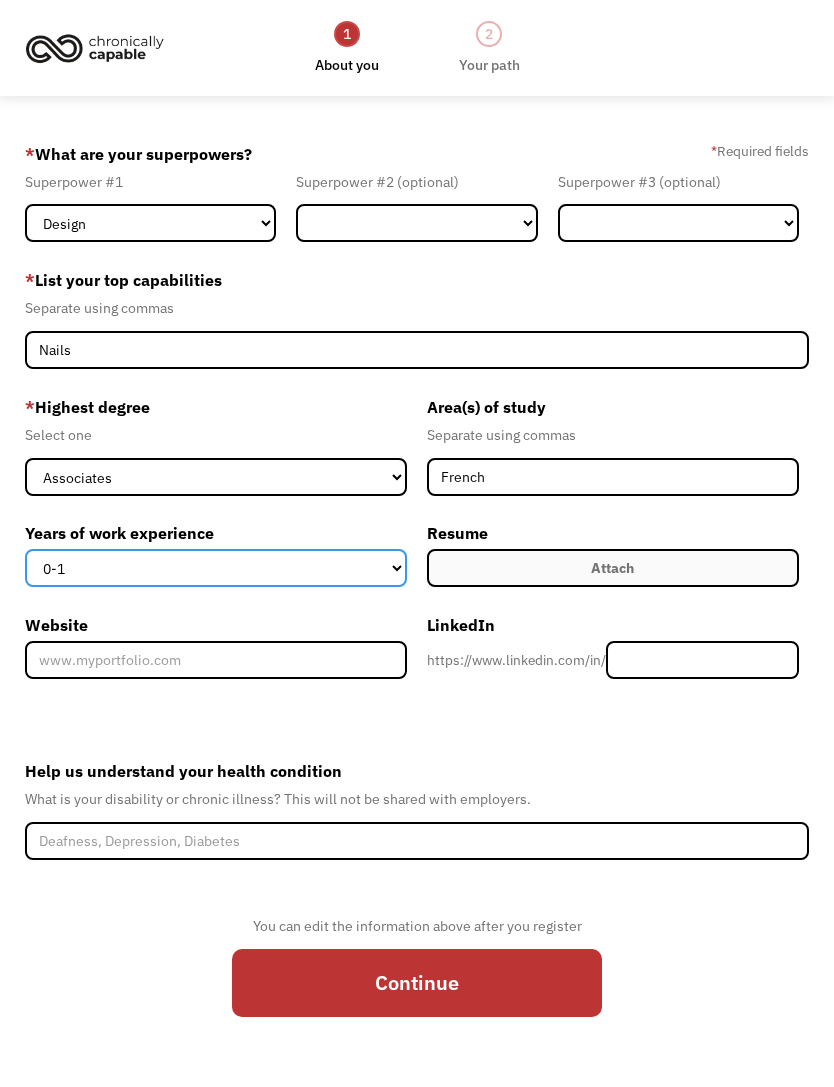 click on "0-1 2-4 5-10 11-15 15+" at bounding box center (216, 568) 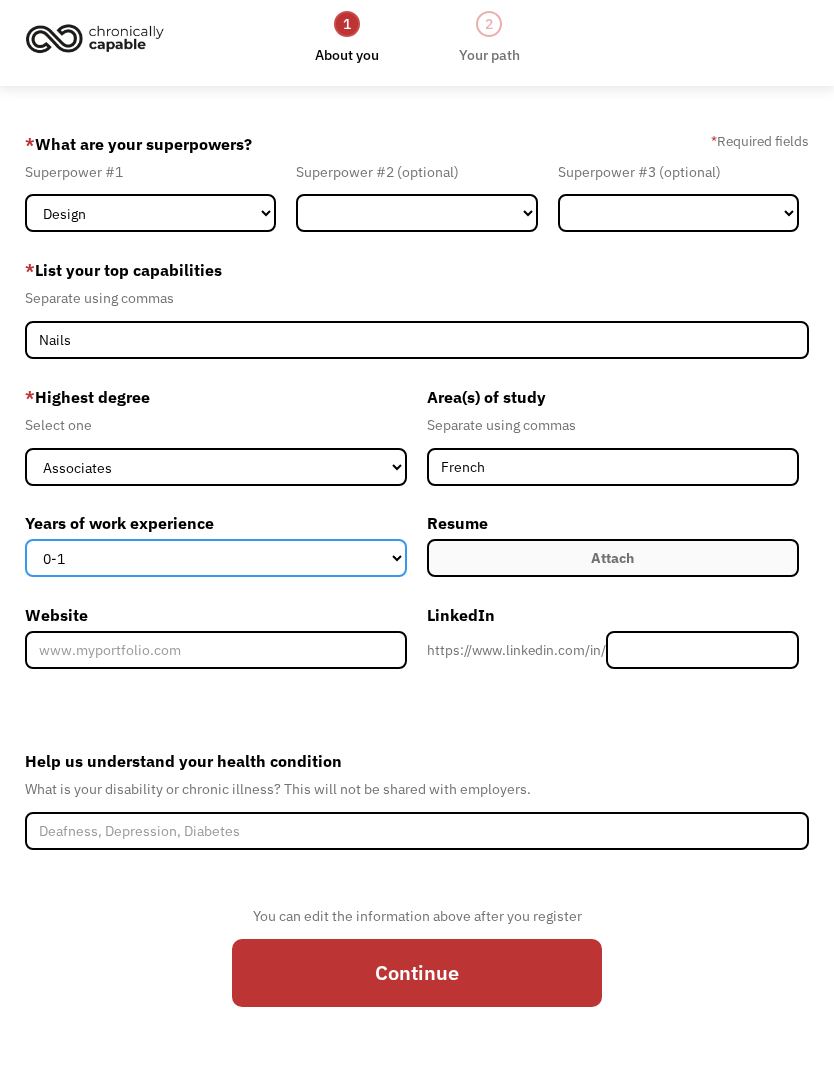 scroll, scrollTop: 8, scrollLeft: 0, axis: vertical 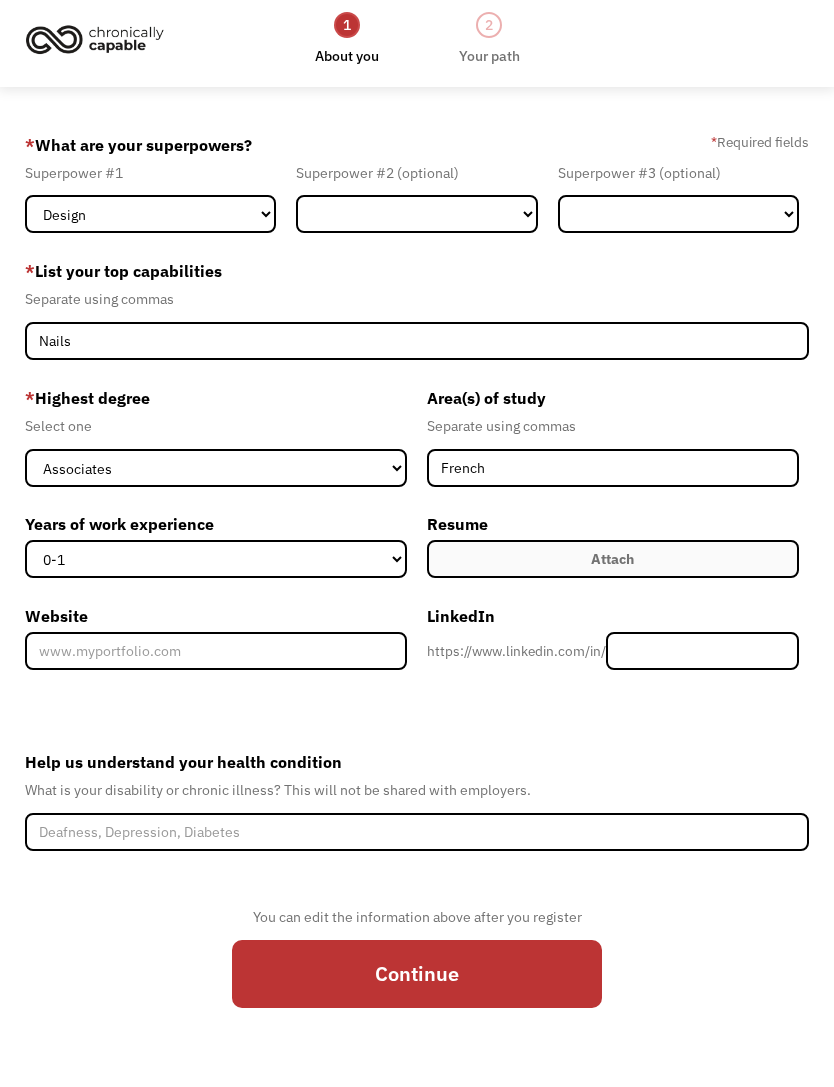 click on "Continue" at bounding box center (417, 974) 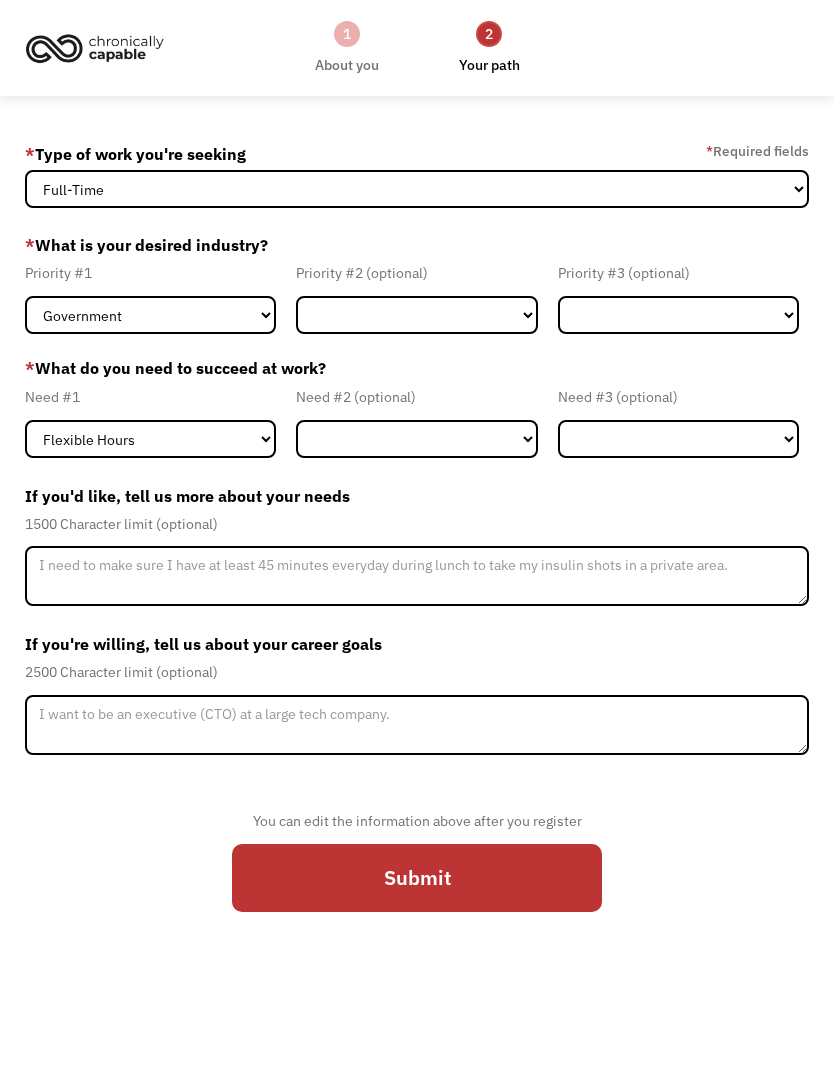 scroll, scrollTop: 0, scrollLeft: 0, axis: both 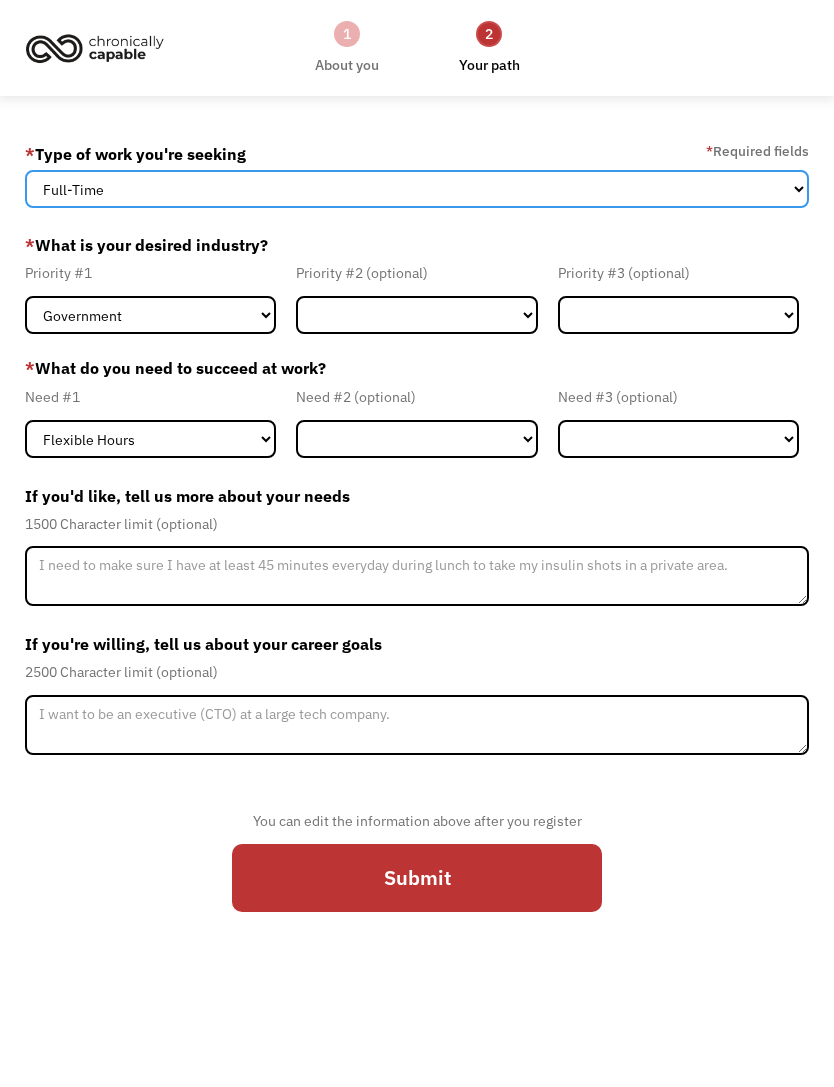 click on "Full-Time  Part-Time Both Full-Time and Part-Time" at bounding box center [417, 189] 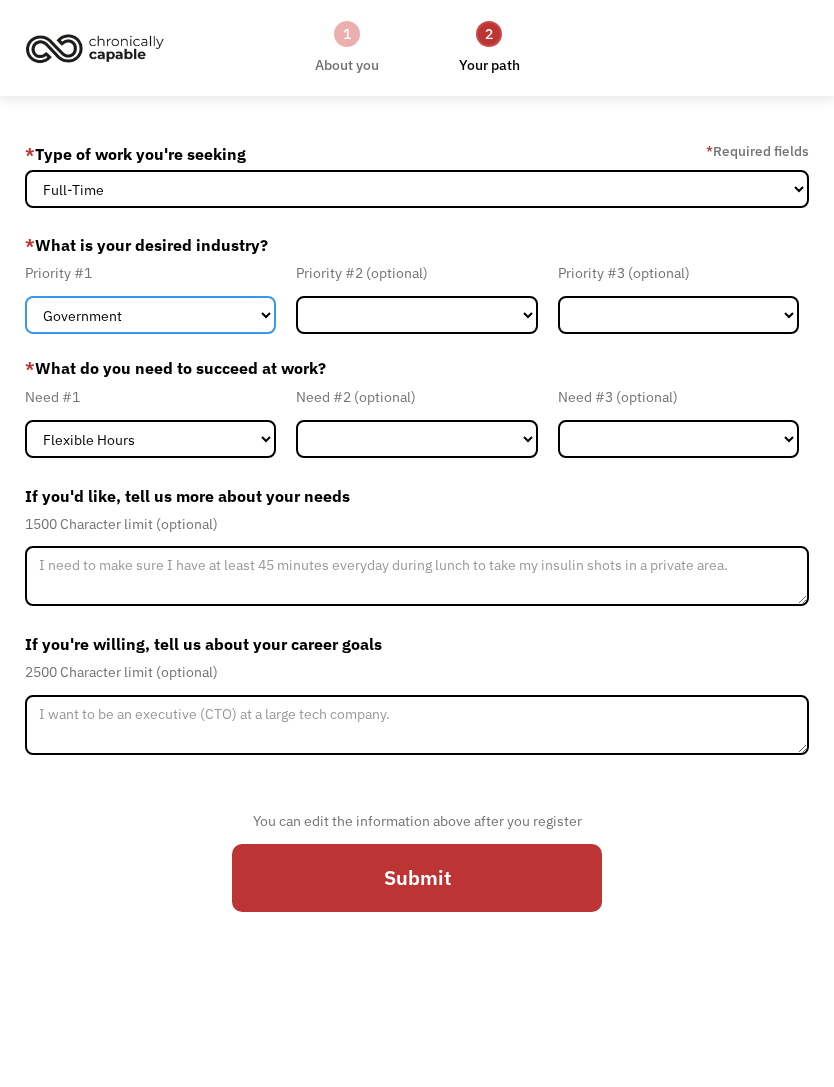 click on "Government Finance & Insurance Health & Social Care Tech & Engineering Creative & Design Administrative Education Other" at bounding box center (150, 315) 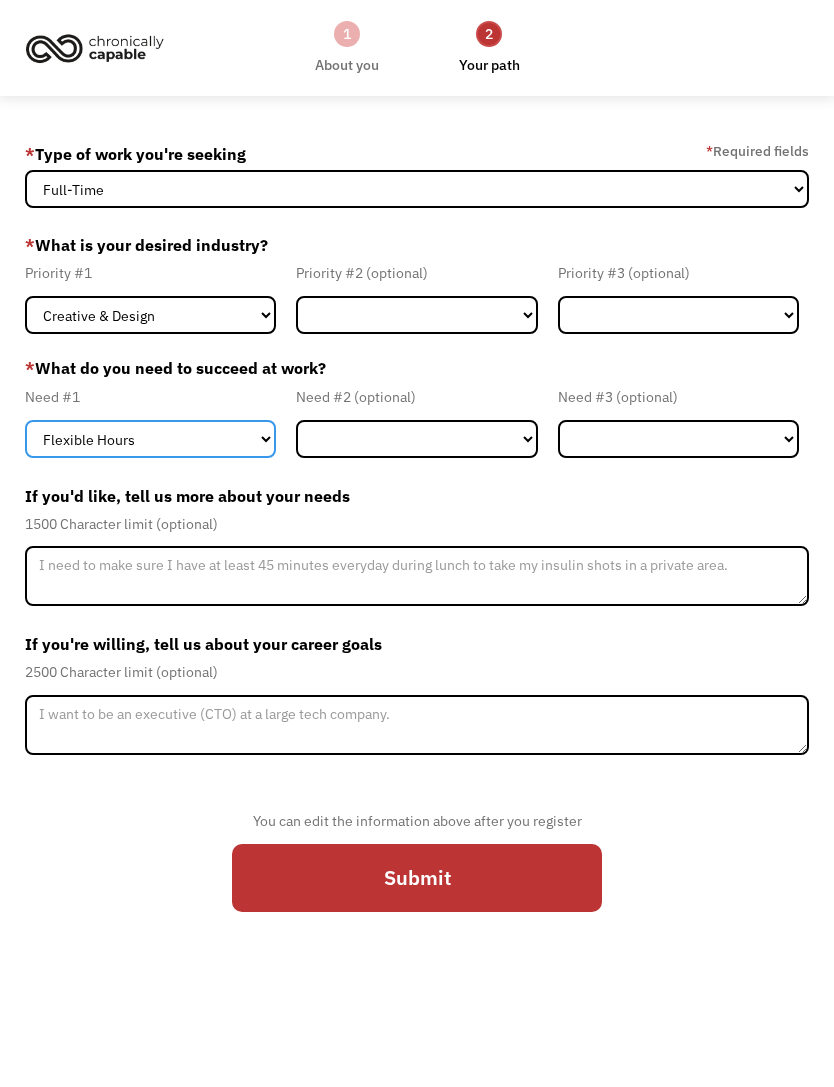 click on "Flexible Hours Remote Work Service Animal On-site Accommodations Visual Support Hearing Support Other" at bounding box center (150, 439) 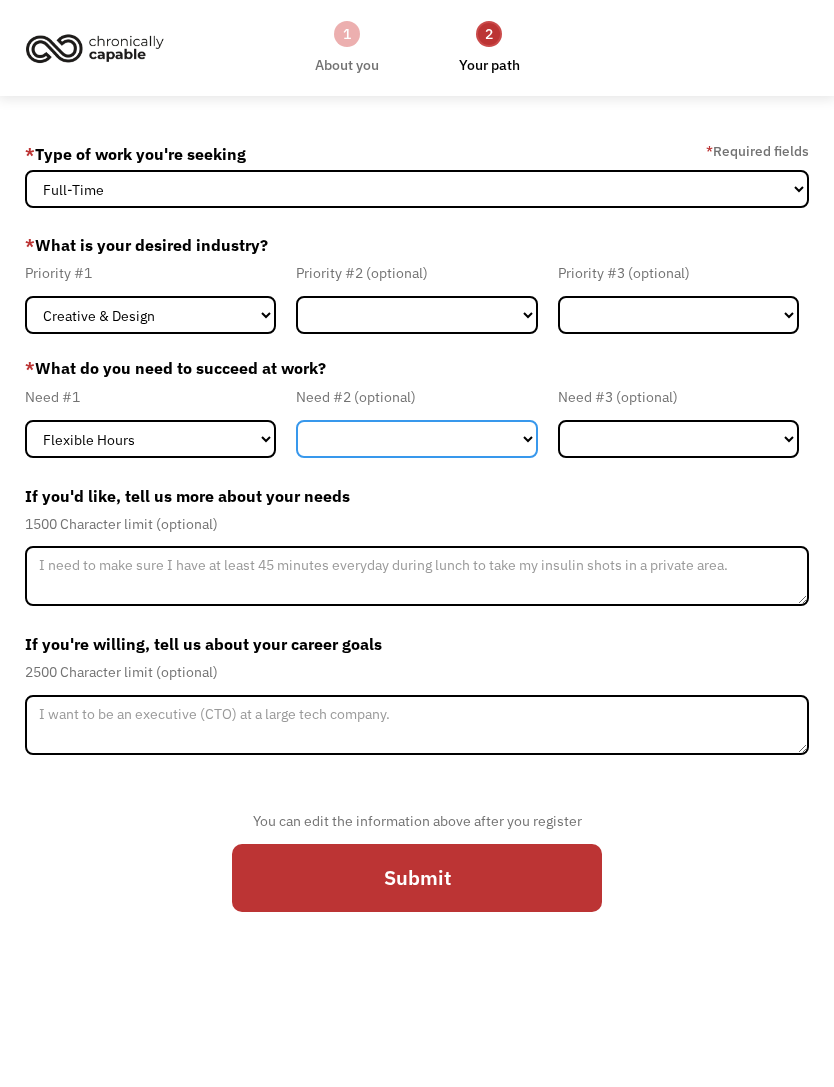 click on "Flexible Hours Remote Work Service Animal On-site Accommodations Visual Support Hearing Support Other" at bounding box center (416, 439) 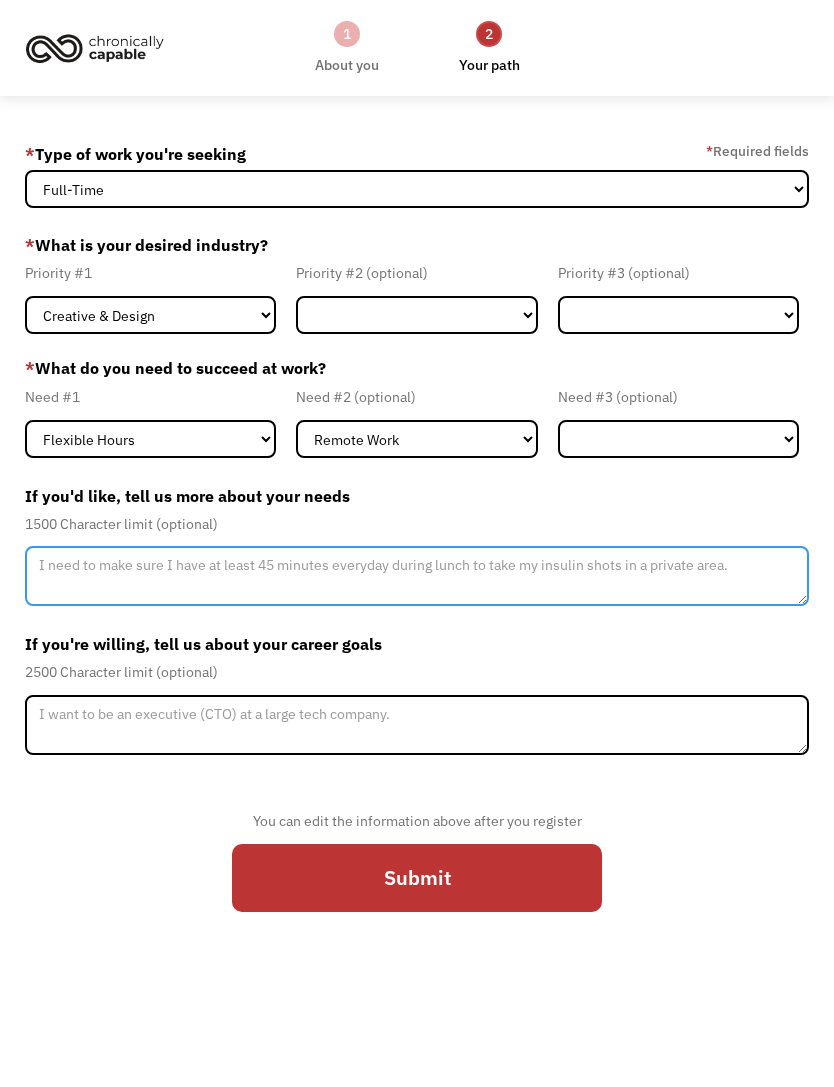 click at bounding box center [417, 576] 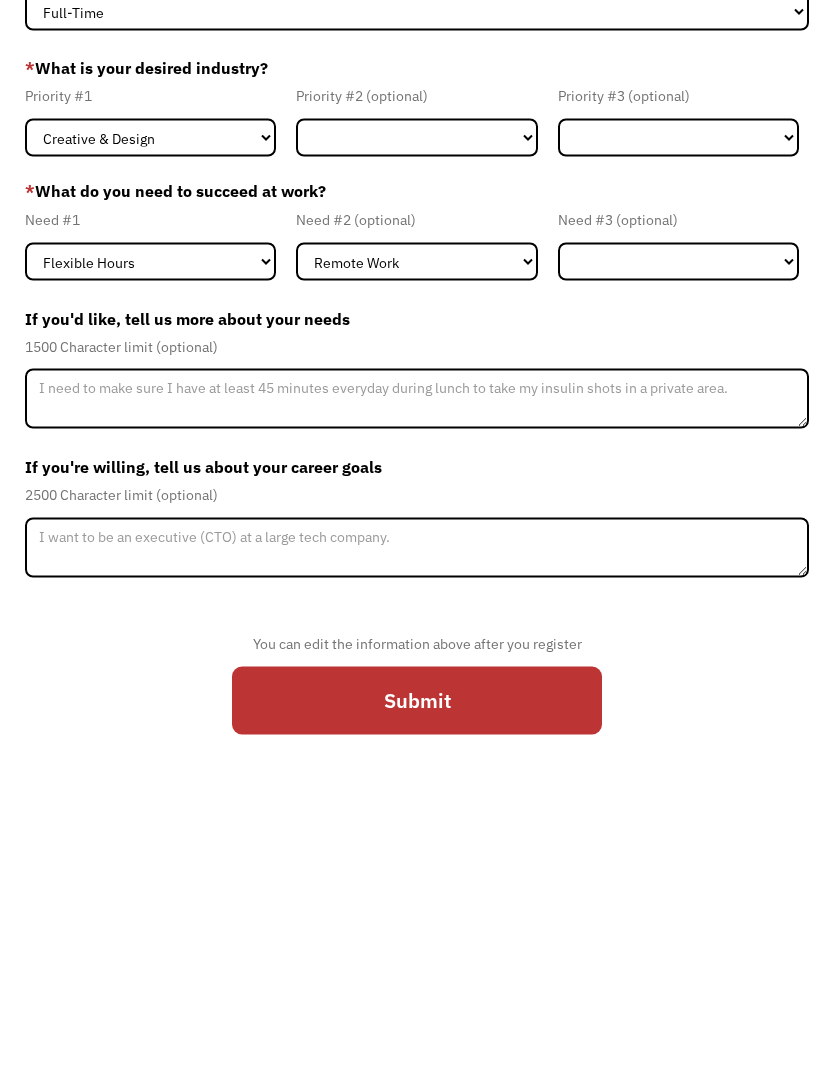 click on "Submit" at bounding box center (417, 877) 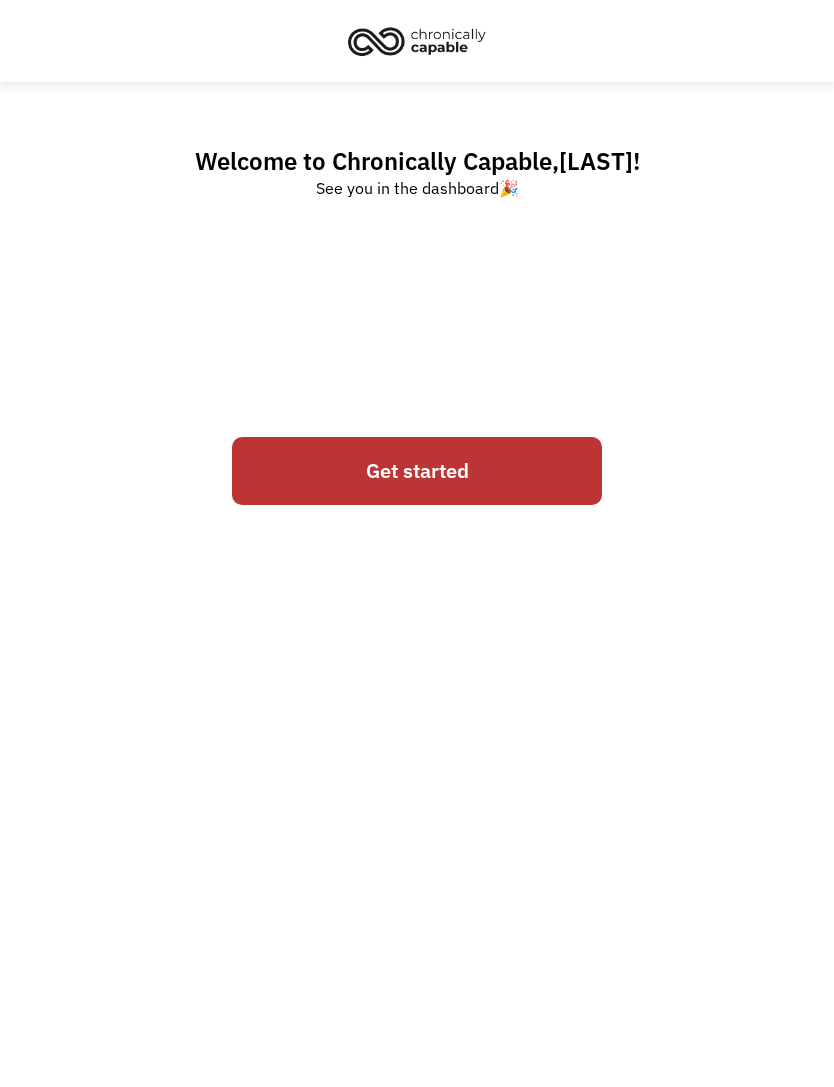 scroll, scrollTop: 0, scrollLeft: 0, axis: both 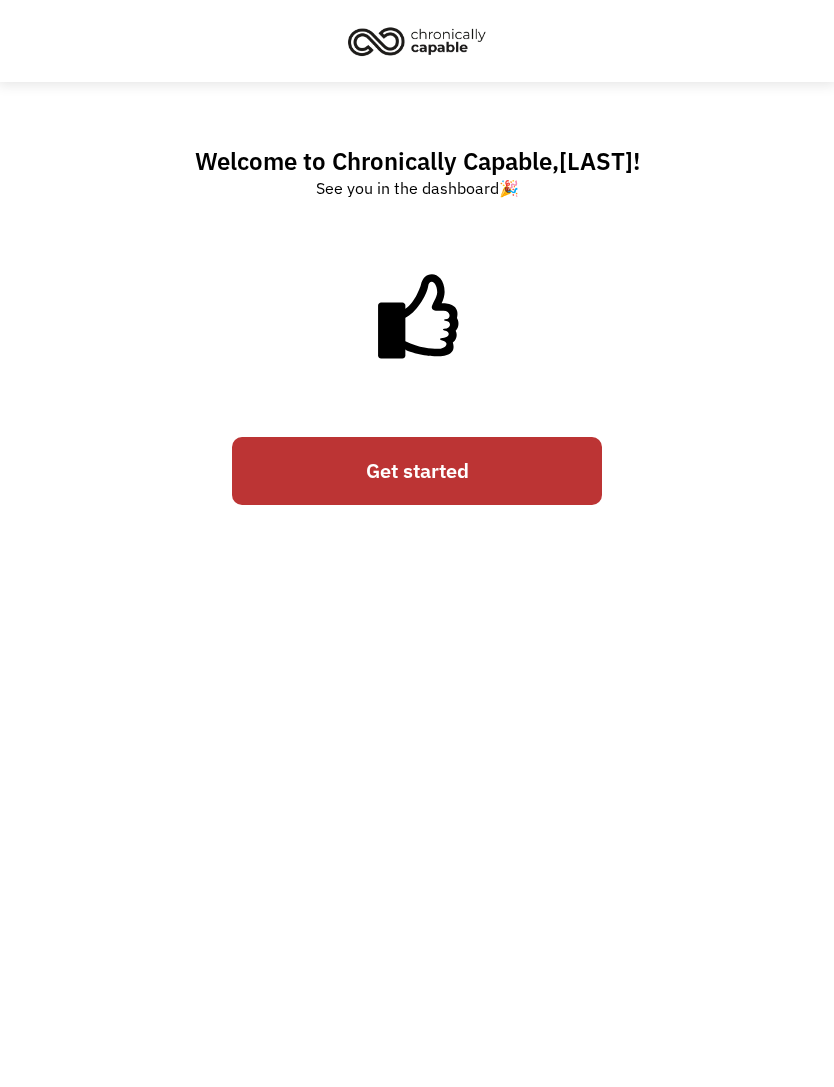 click on "Get started" at bounding box center (417, 470) 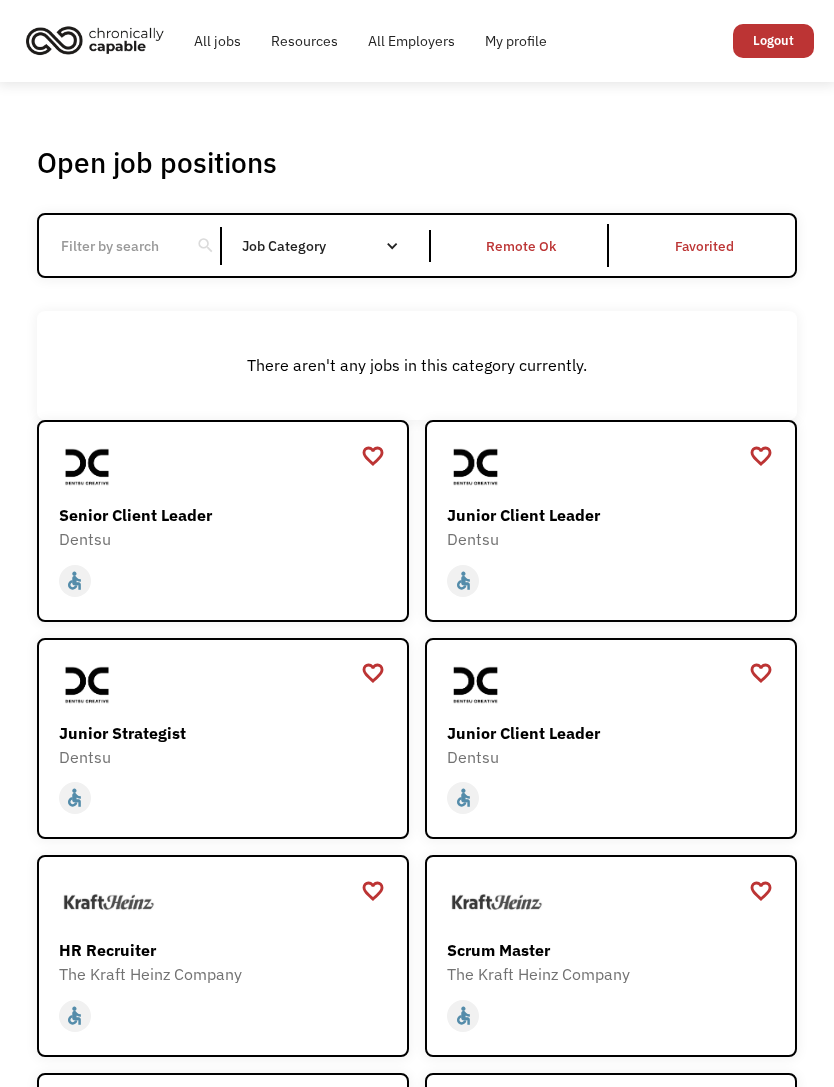 scroll, scrollTop: 0, scrollLeft: 0, axis: both 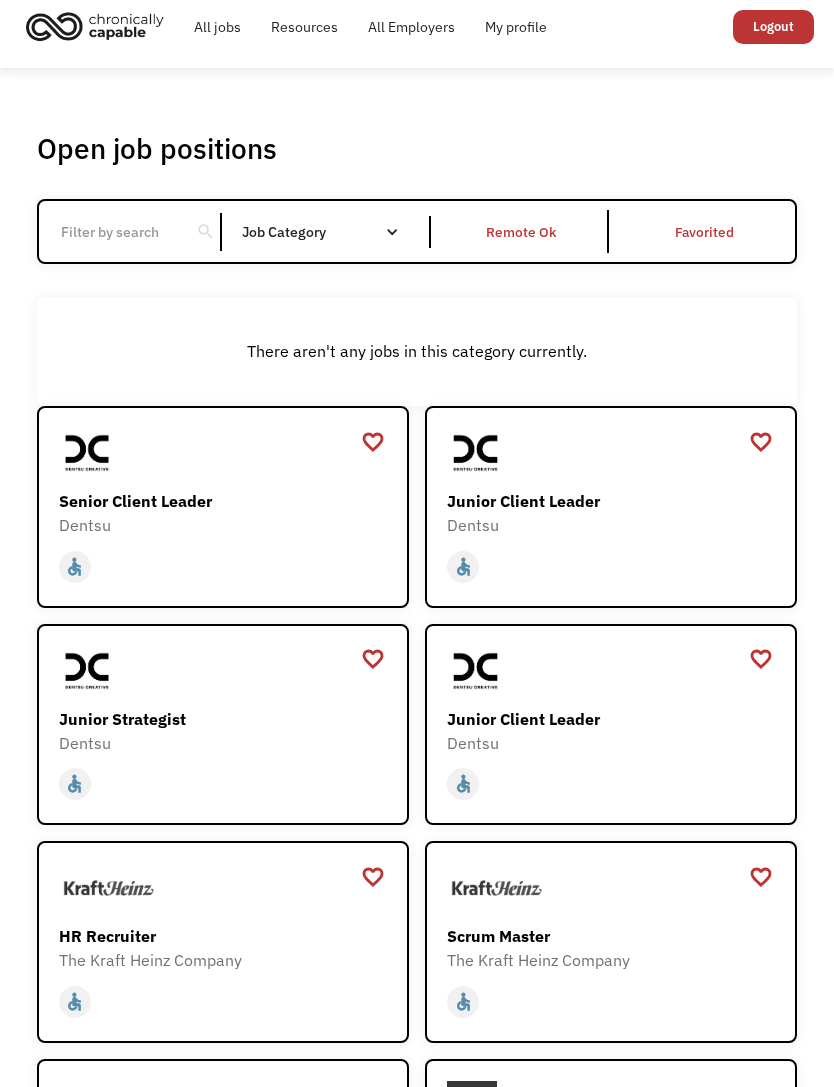 click on "Remote Ok" at bounding box center [522, 231] 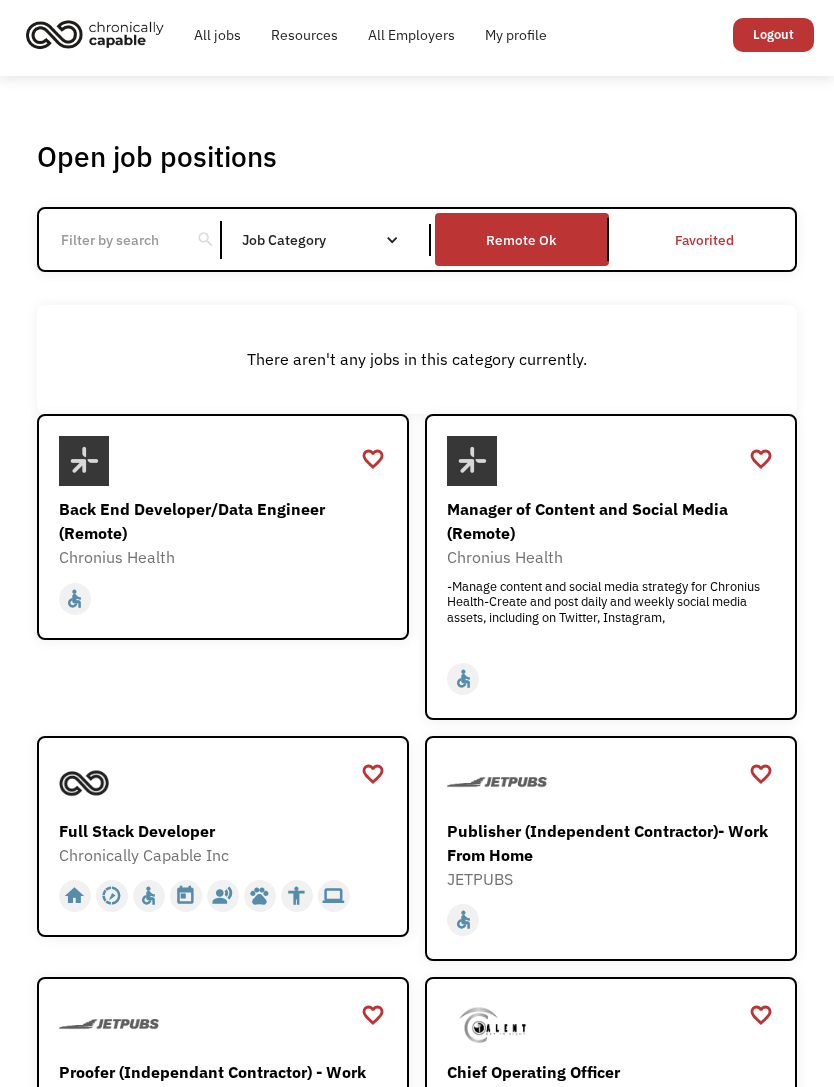 scroll, scrollTop: 0, scrollLeft: 0, axis: both 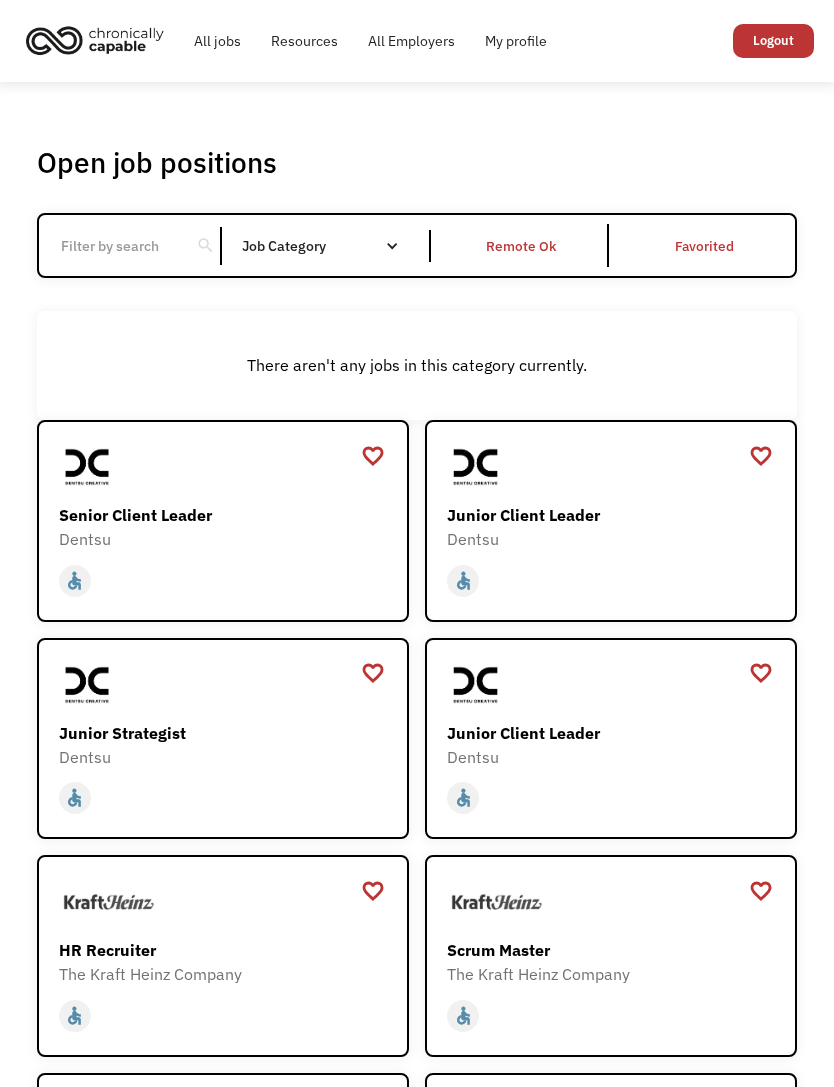 click on "All jobs" at bounding box center [217, 41] 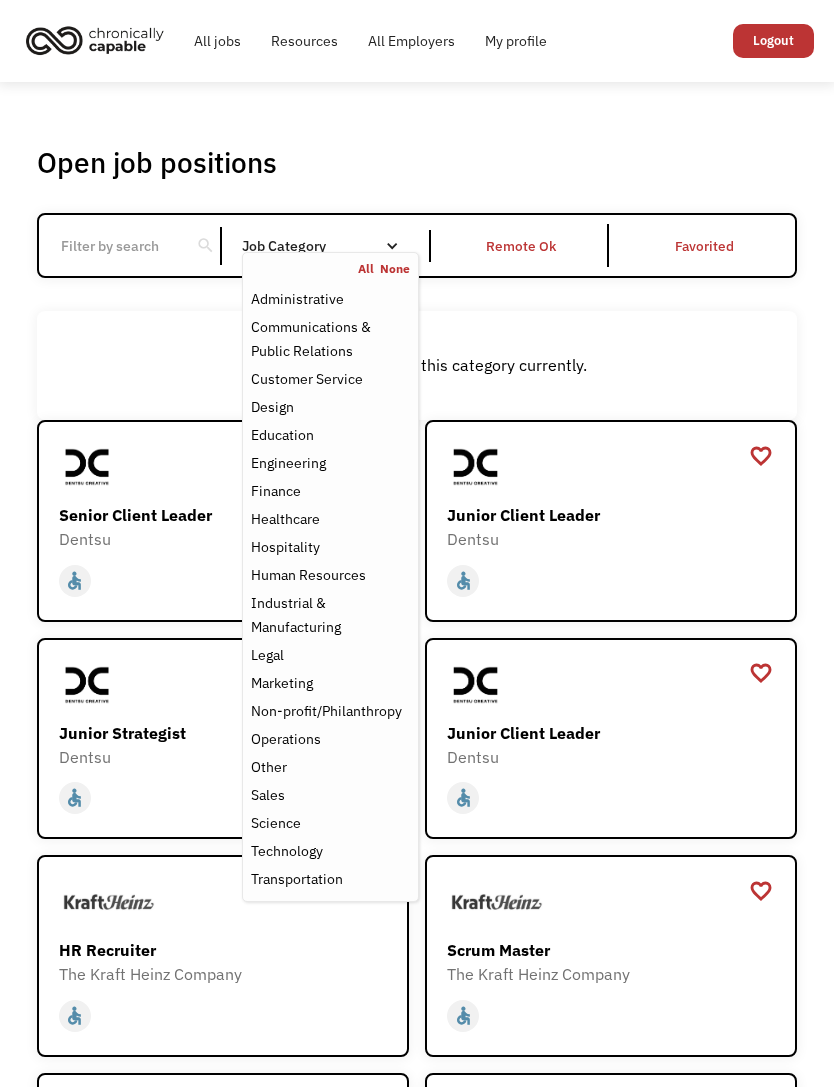 click on "Design" at bounding box center (272, 407) 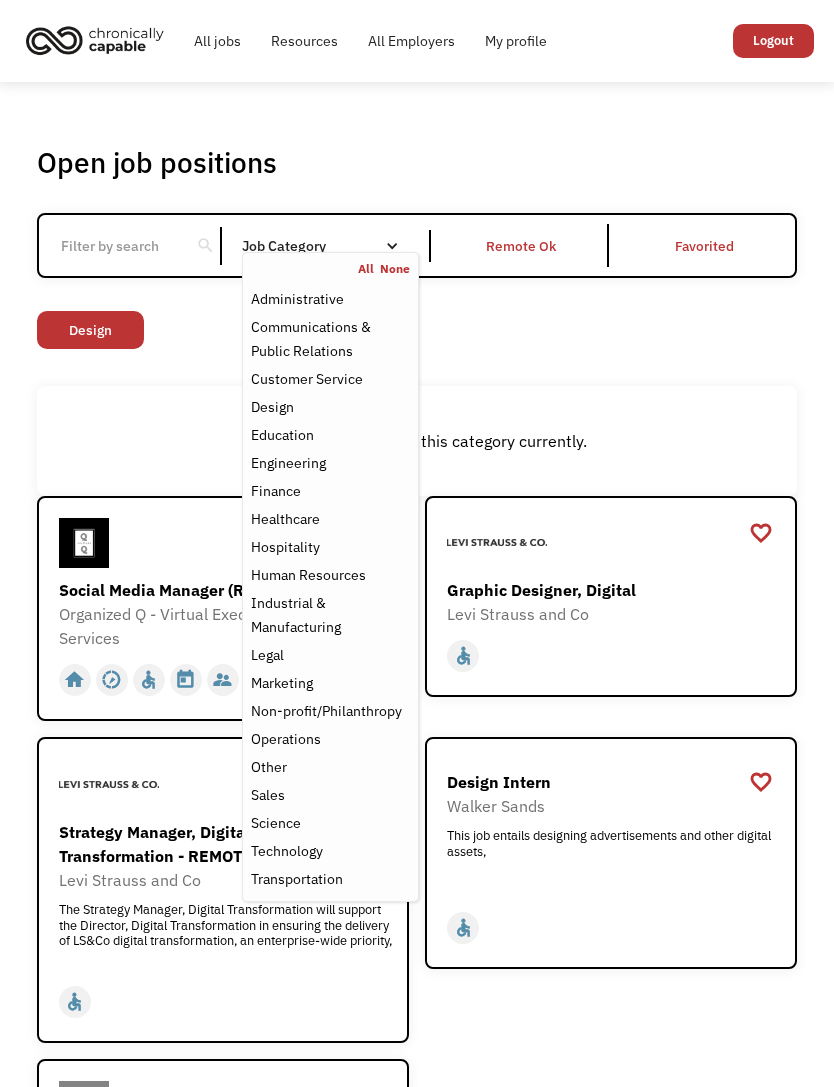 click on "Open job positions You have  X  liked items Search search Filter by category Administration Communications & Public Relations Customer Service Design Education Engineering Finance Healthcare Hospitality Human Resources Industrial & Manufacturing Legal Marketing Operations Sales Science Technology Transportation Other Job Category All None Administrative Communications & Public Relations Customer Service Design Education Engineering Finance Healthcare Hospitality Human Resources Industrial & Manufacturing Legal Marketing Non-profit/Philanthropy Operations Other Sales Science Technology Transportation Filter by type Full-time Part-time Remote Ok Favorited Favorited Thank you! Your submission has been received! Oops! Something went wrong while submitting the form. Non-profit/Philanthropy Other Transportation Technology Science Sales Operations Marketing Legal Industrial & Manufacturing Human Resources Hospitality Healthcare Finance Engineering Education Design Customer Service Communications & Public Relations" at bounding box center [417, 742] 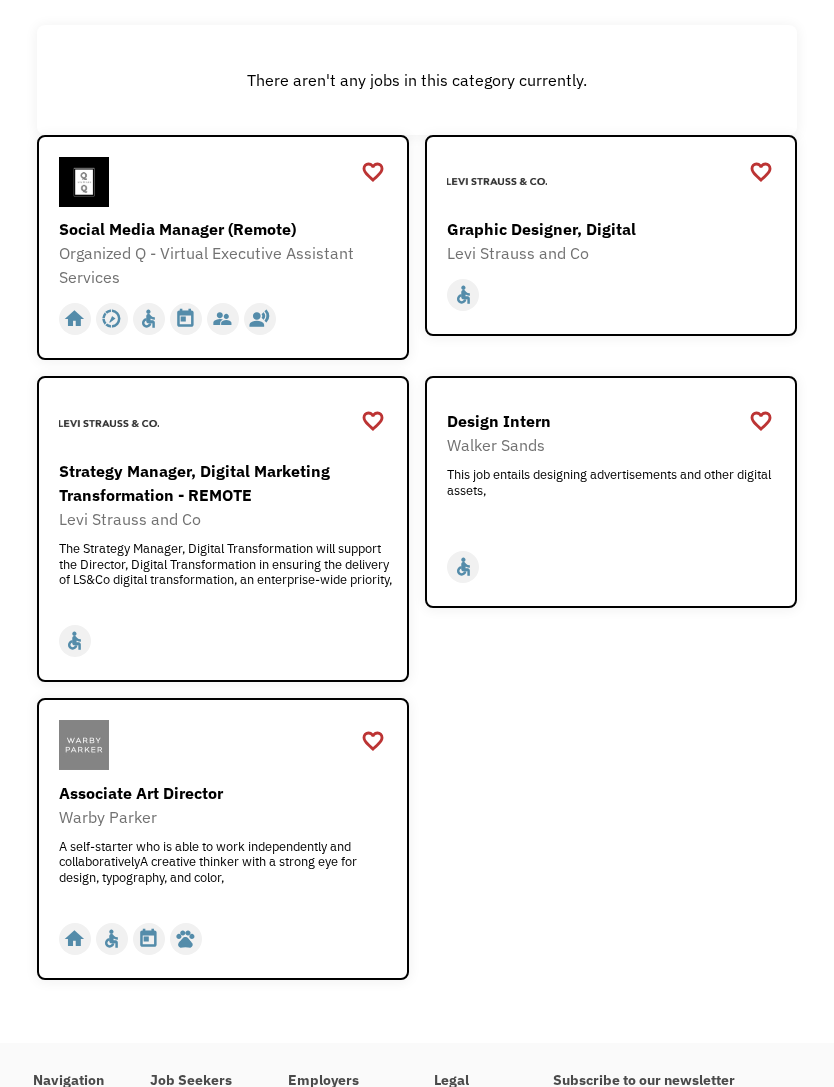 scroll, scrollTop: 362, scrollLeft: 0, axis: vertical 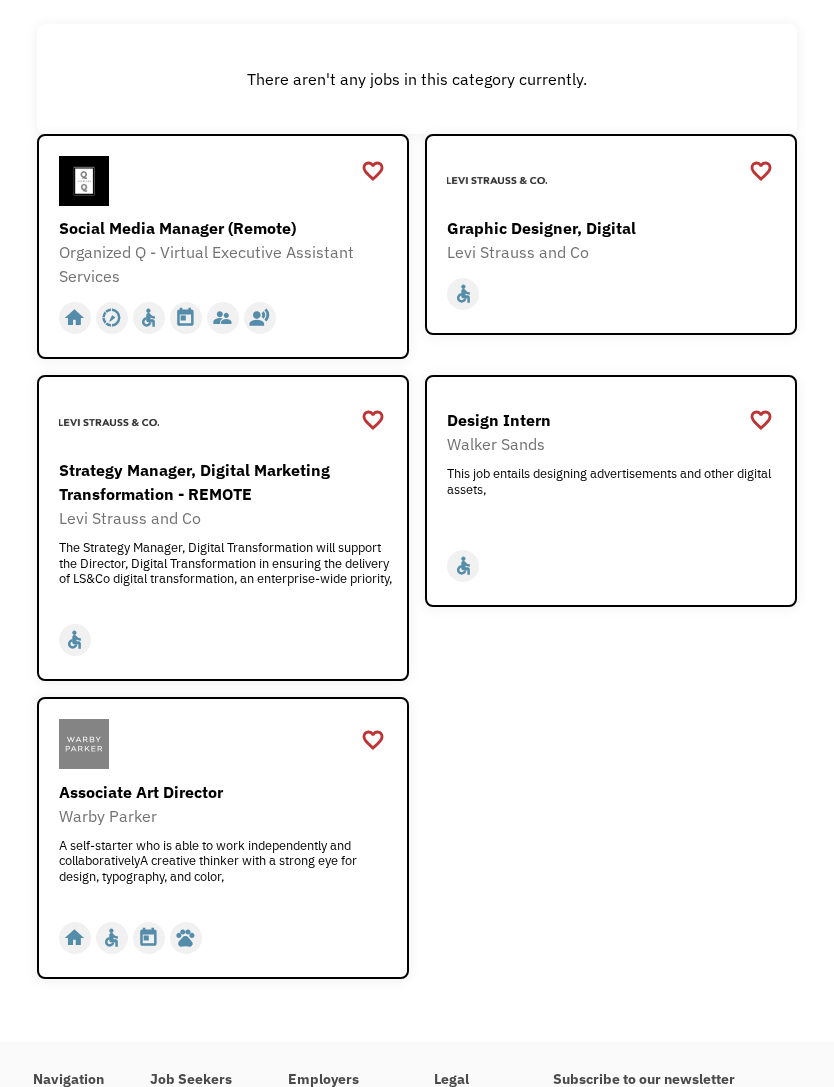click on "Warby Parker" at bounding box center (225, 816) 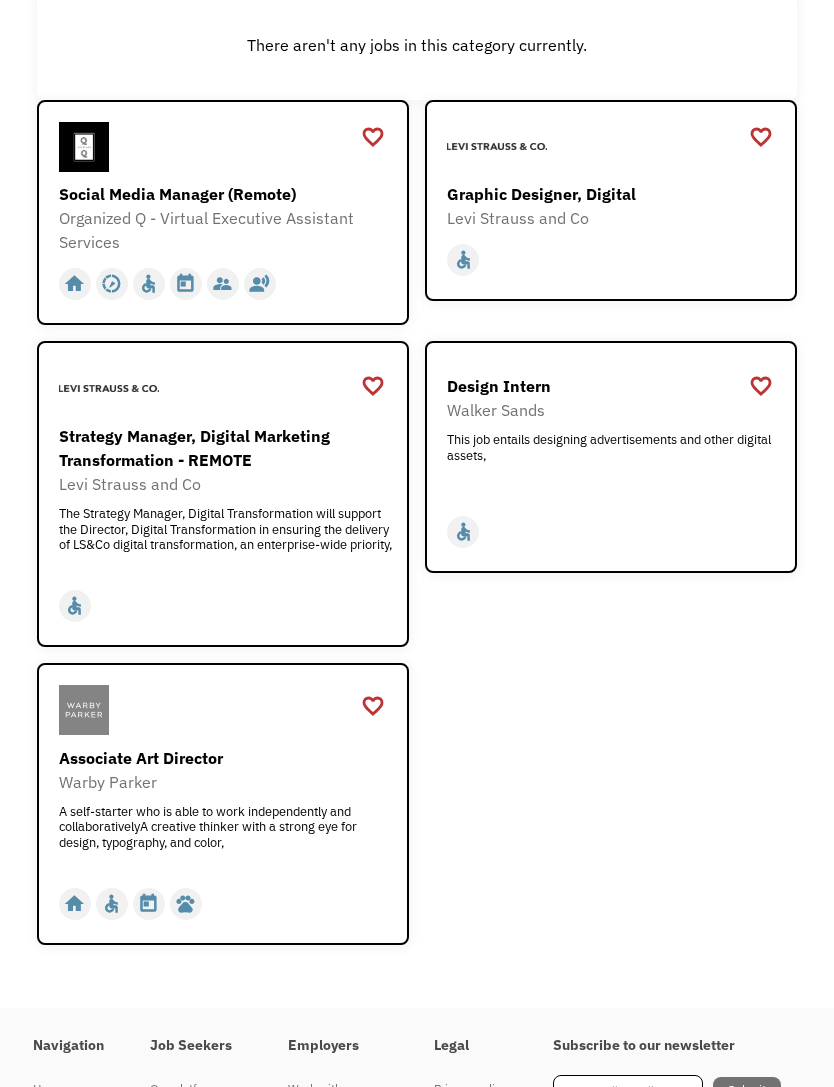 click on "Design Intern" at bounding box center [613, 386] 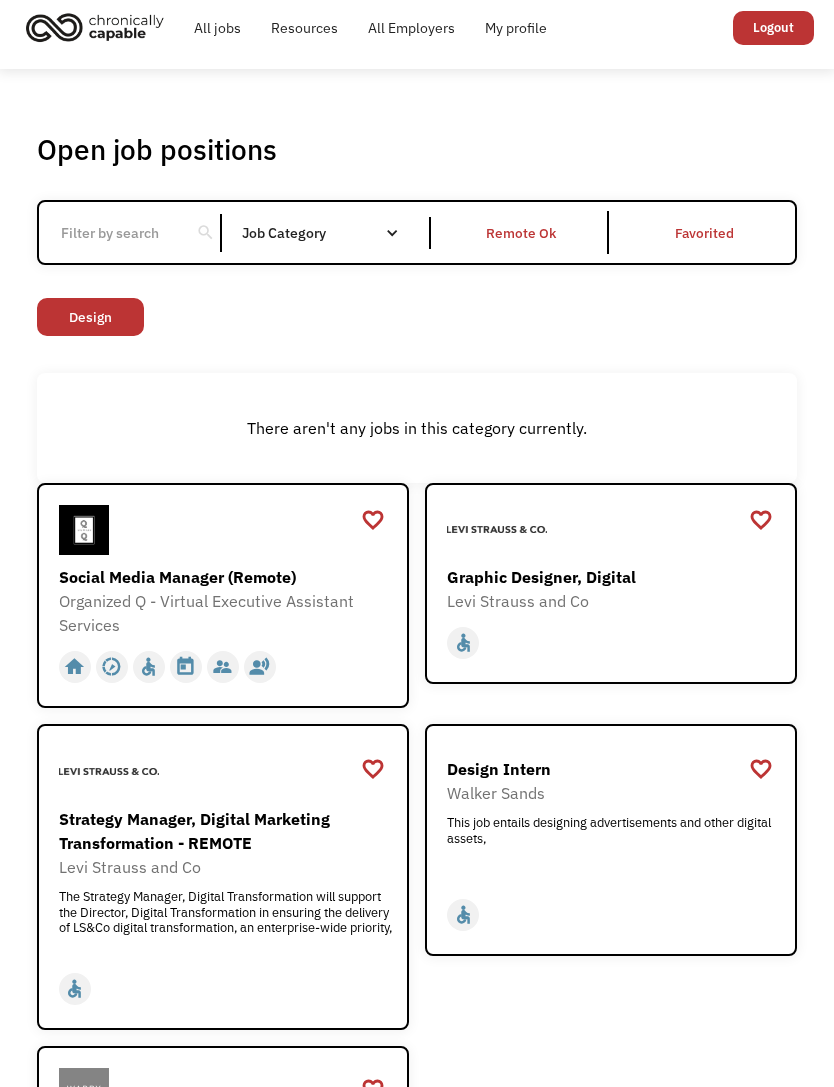 scroll, scrollTop: 0, scrollLeft: 0, axis: both 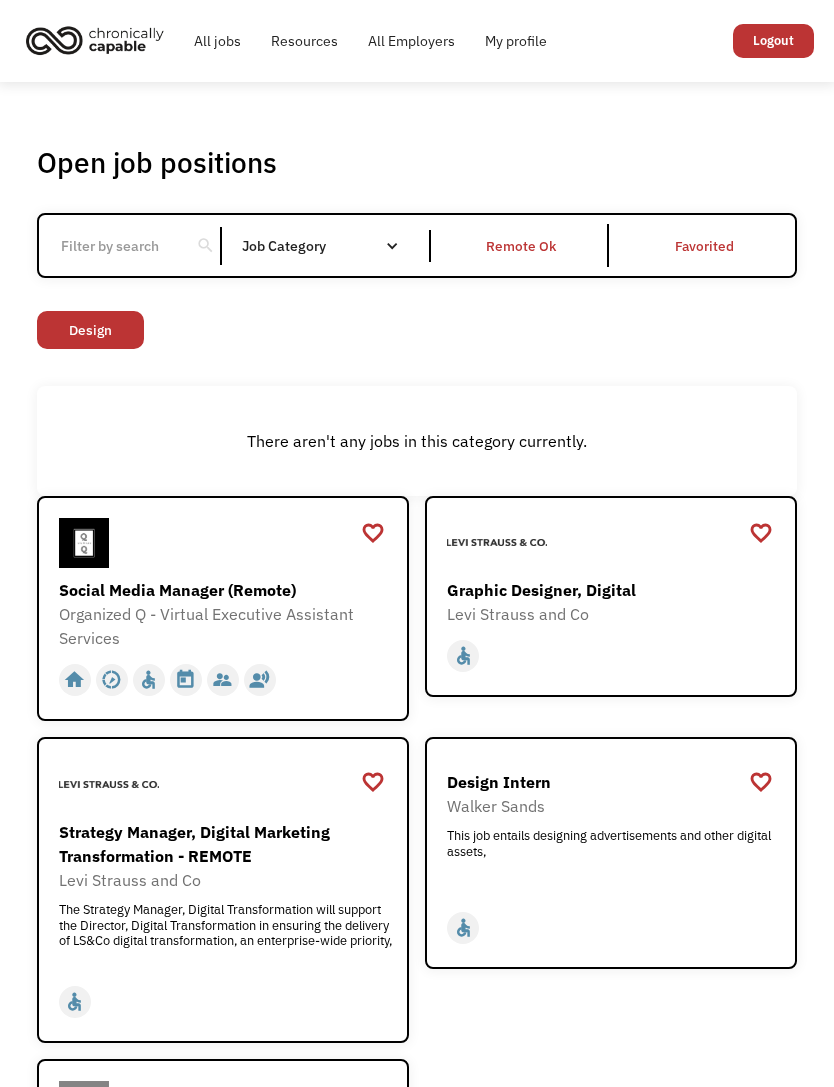 click on "Design" at bounding box center (90, 330) 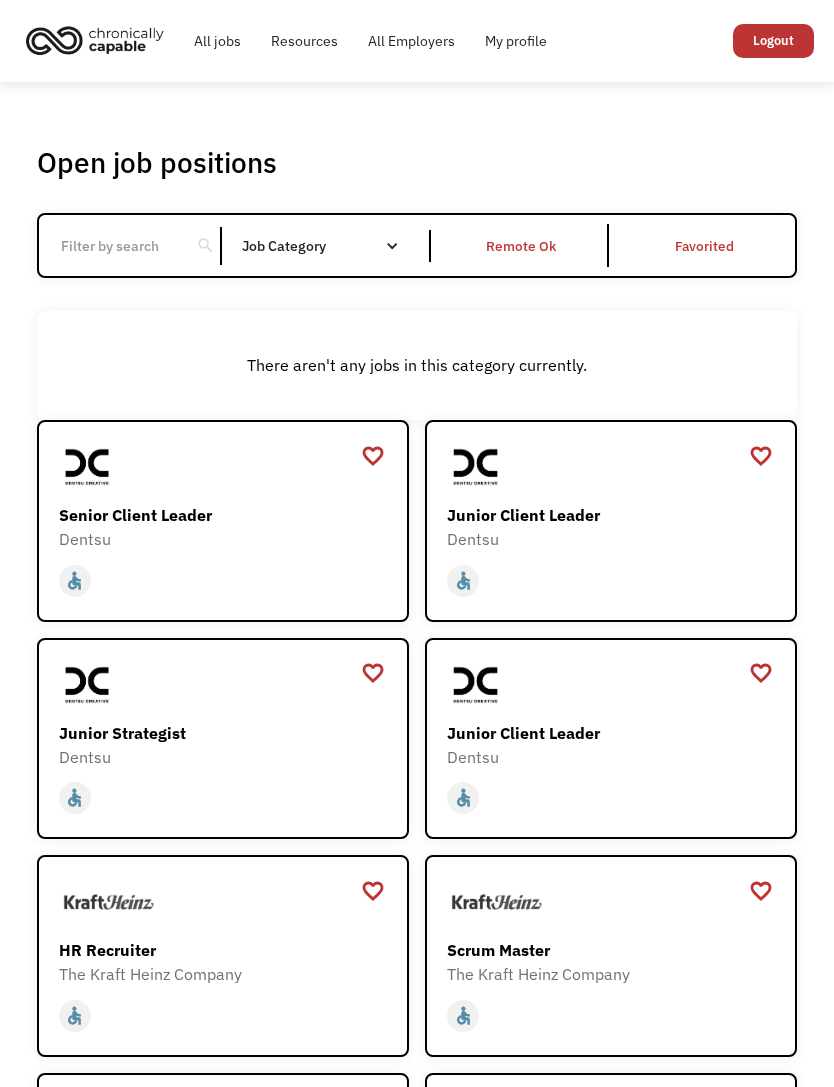 click on "Job Category" at bounding box center [330, 246] 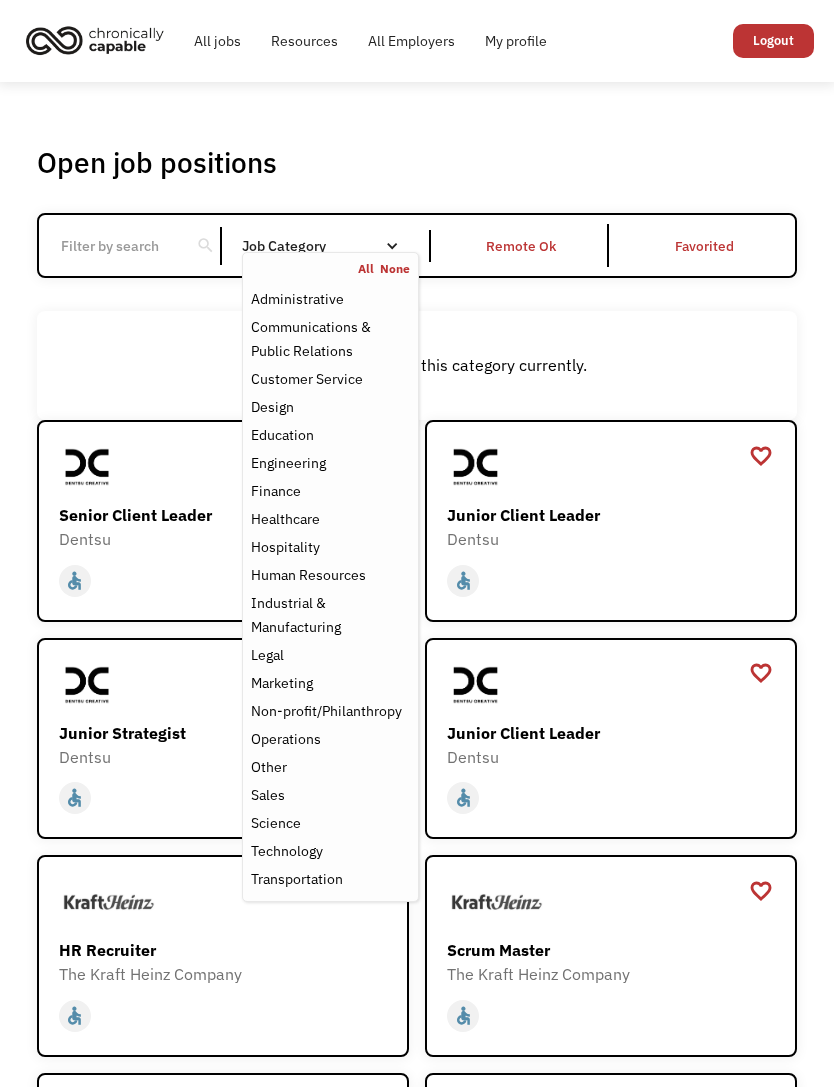click on "Operations" at bounding box center [286, 739] 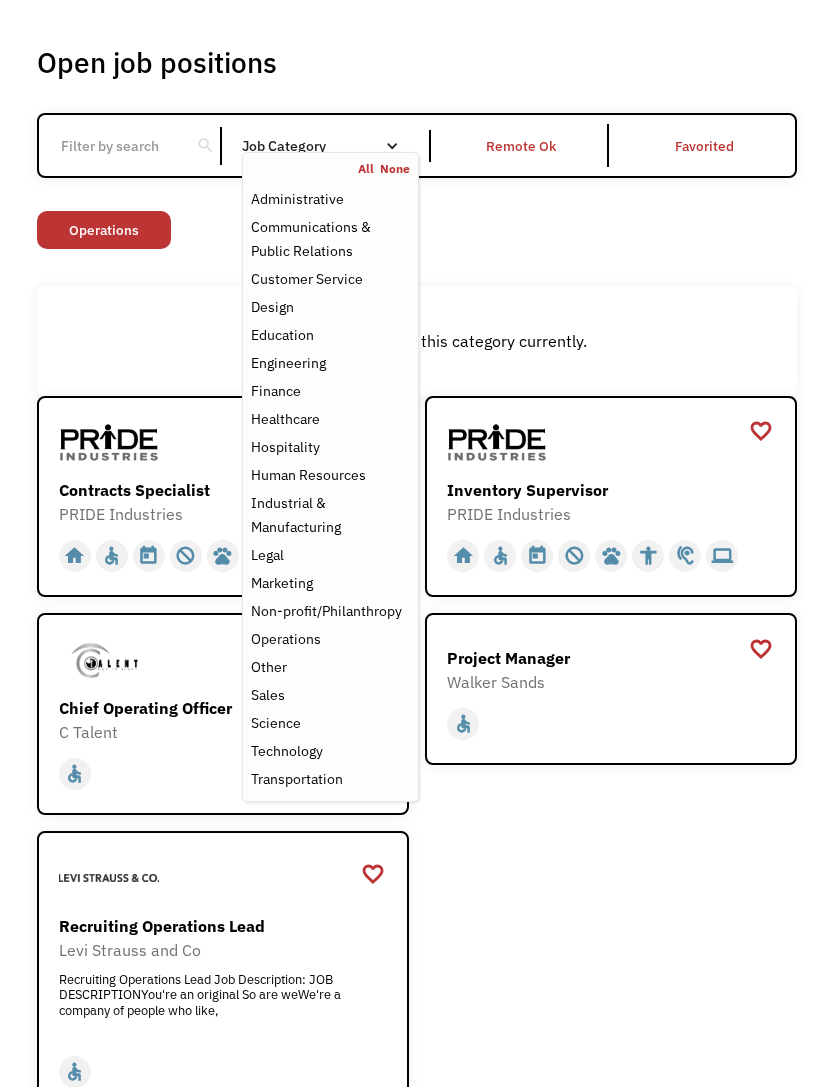 scroll, scrollTop: 100, scrollLeft: 0, axis: vertical 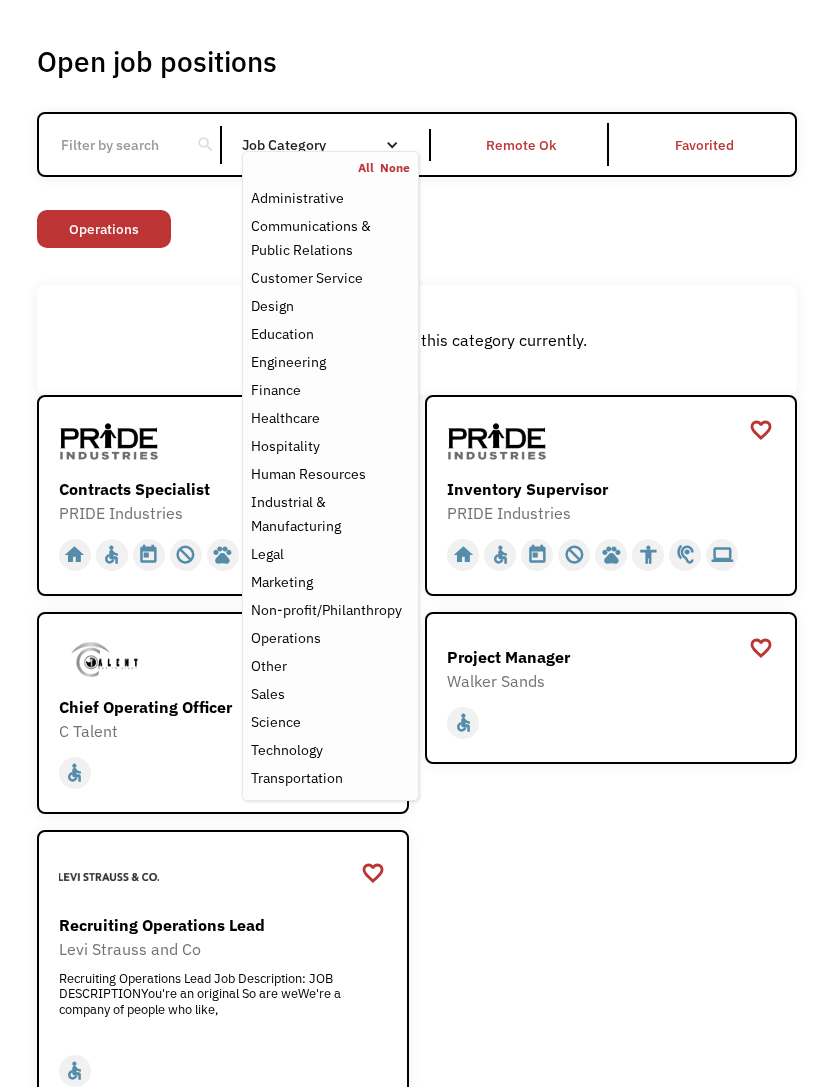 click on "Finance" at bounding box center (330, 391) 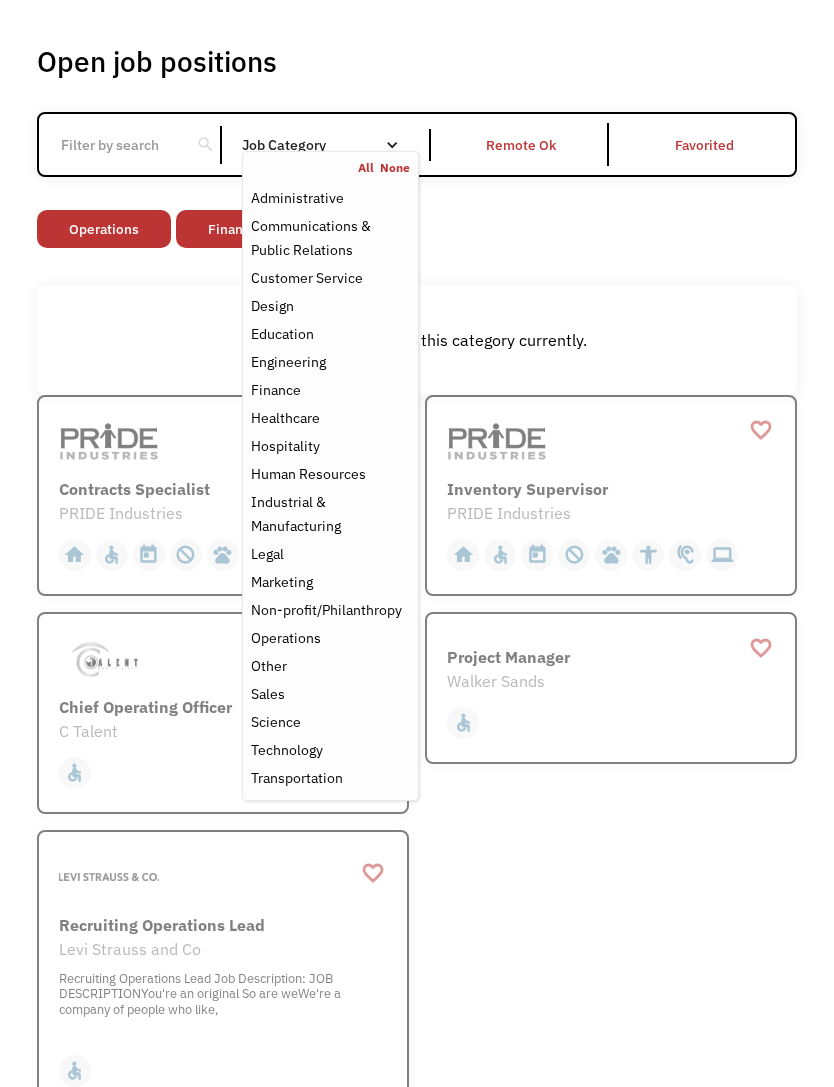 scroll, scrollTop: 101, scrollLeft: 0, axis: vertical 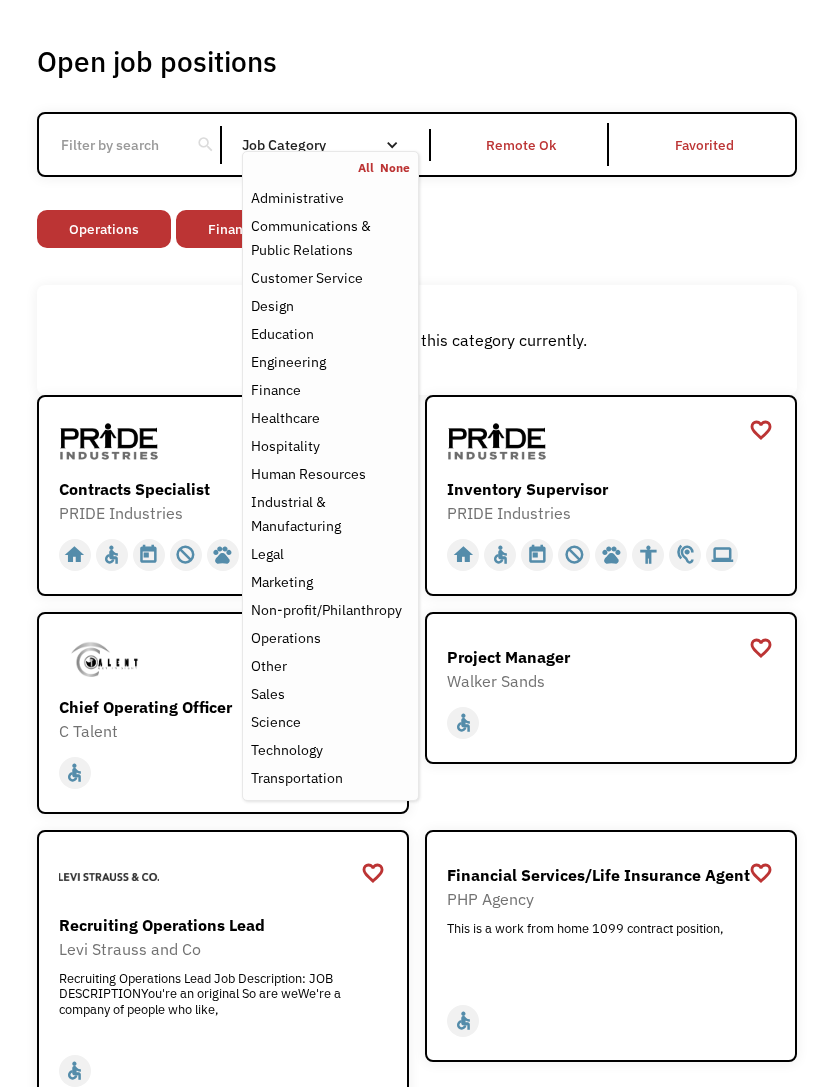 click on "Operations" at bounding box center (104, 229) 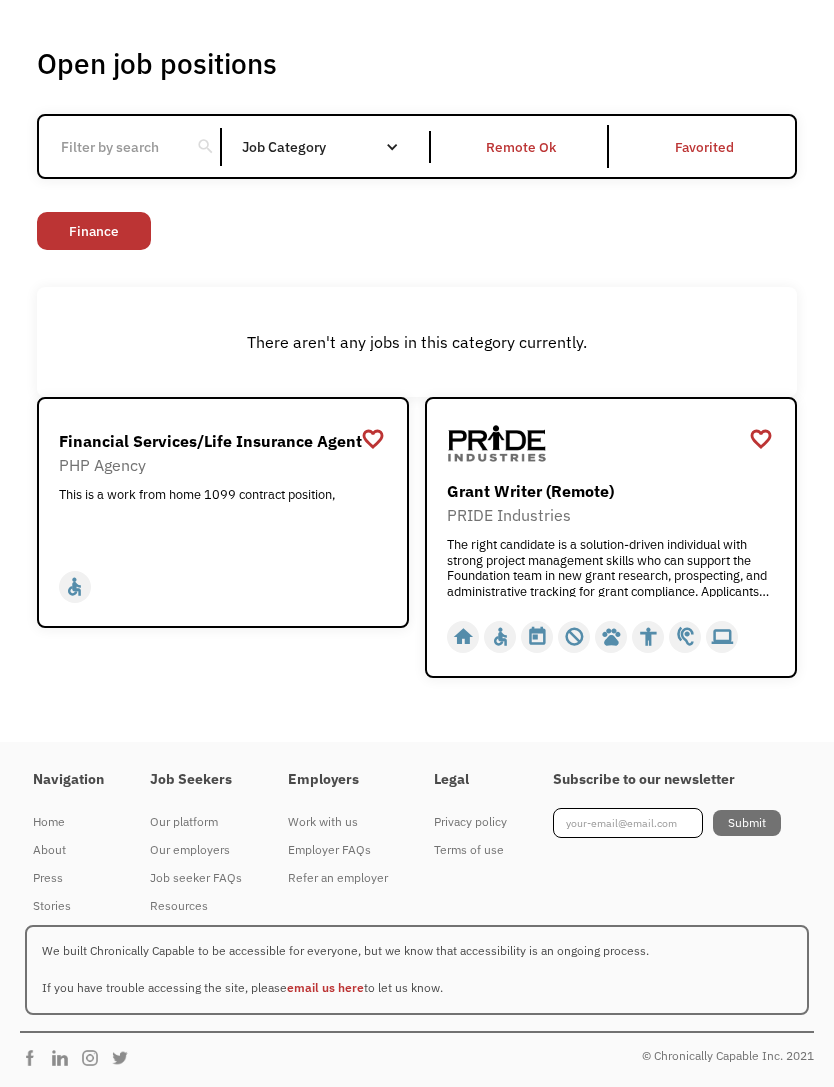 scroll, scrollTop: 54, scrollLeft: 0, axis: vertical 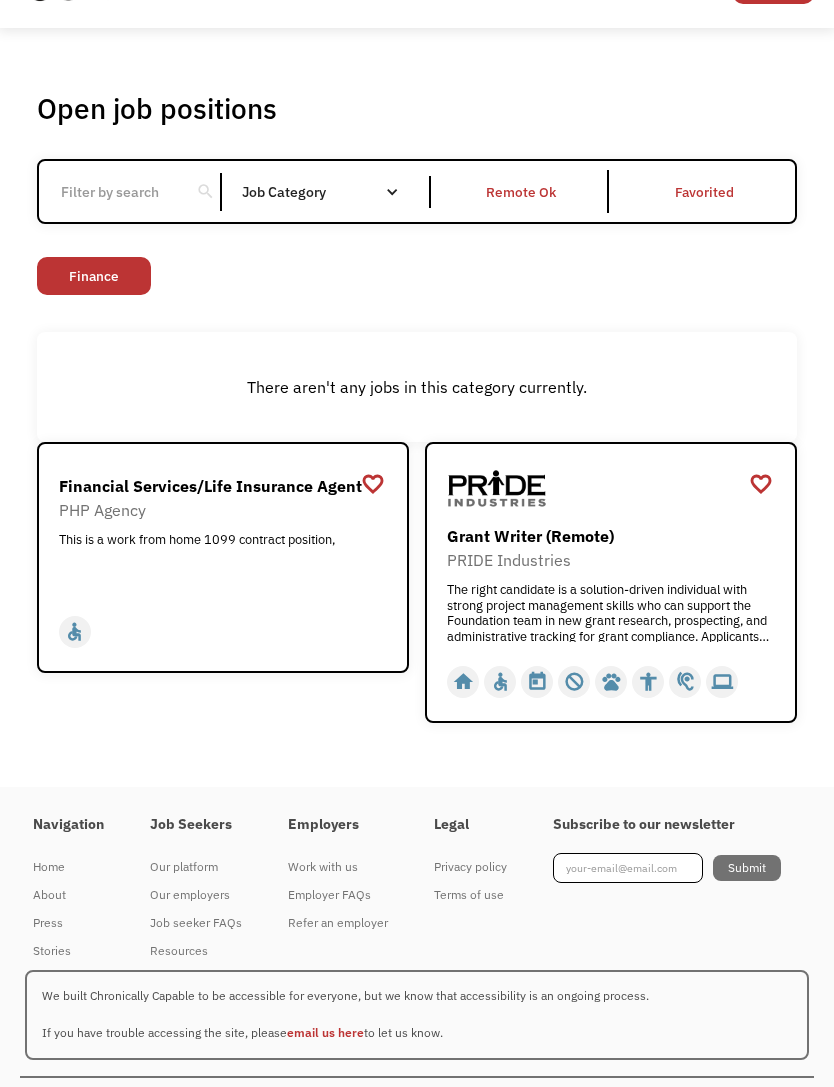 click on "Finance" at bounding box center (94, 276) 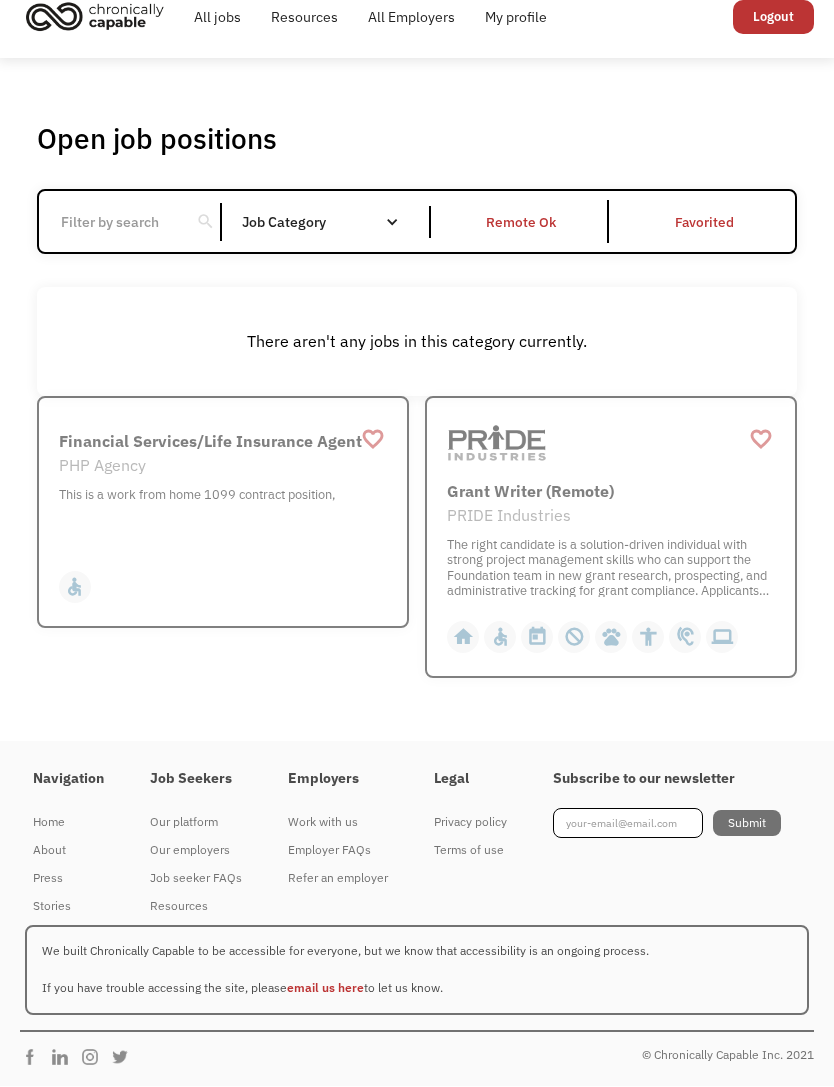 scroll, scrollTop: 43, scrollLeft: 0, axis: vertical 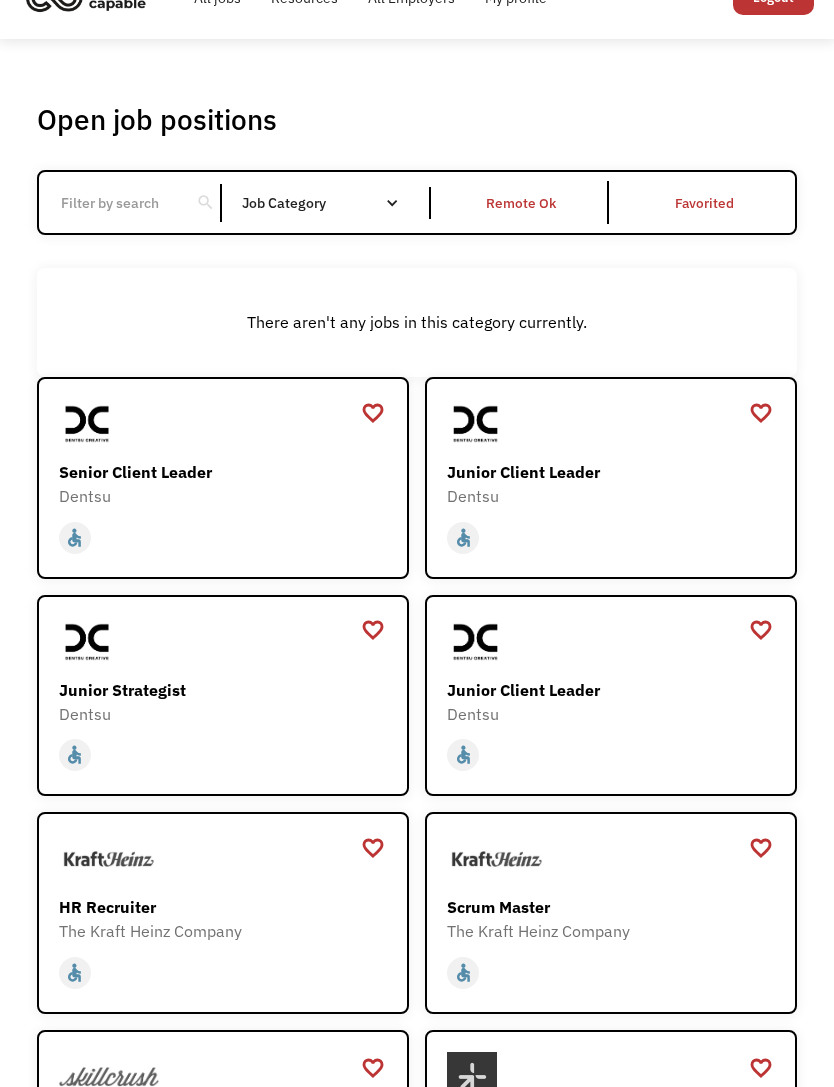 click on "Job Category" at bounding box center (330, 203) 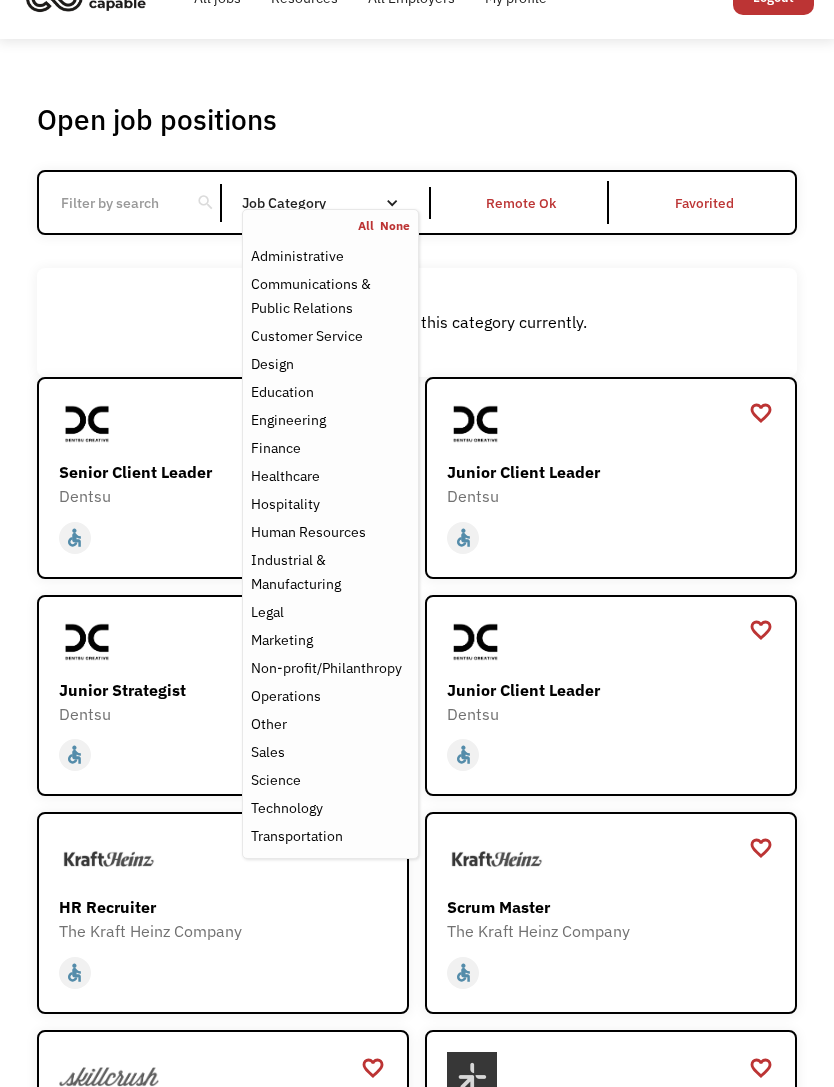 click on "Education" at bounding box center [282, 392] 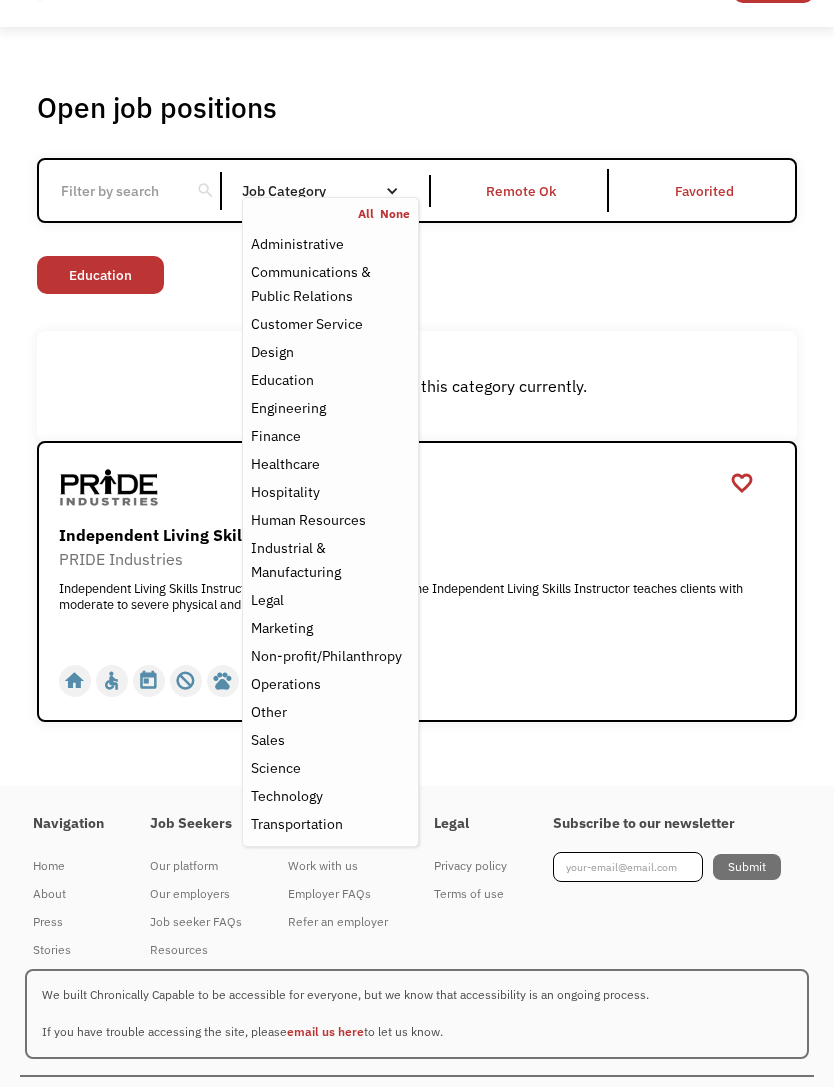 click on "There aren't any jobs in this category currently." at bounding box center [417, 386] 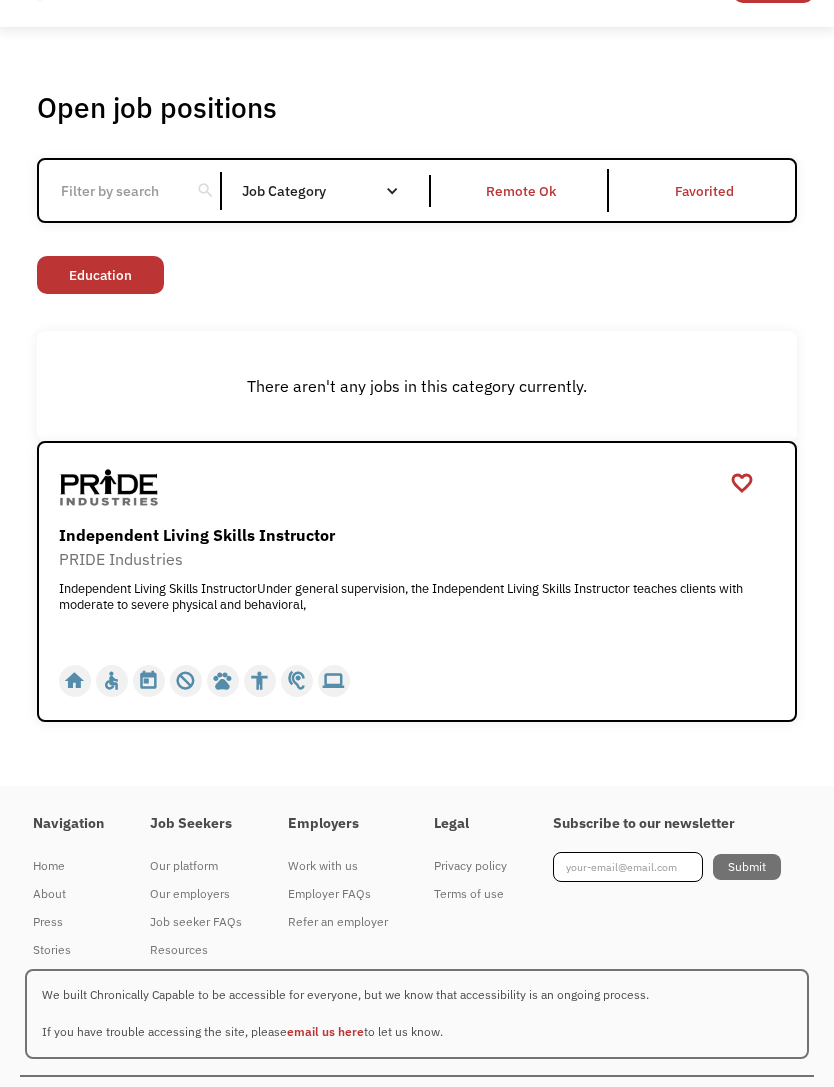 scroll, scrollTop: 54, scrollLeft: 0, axis: vertical 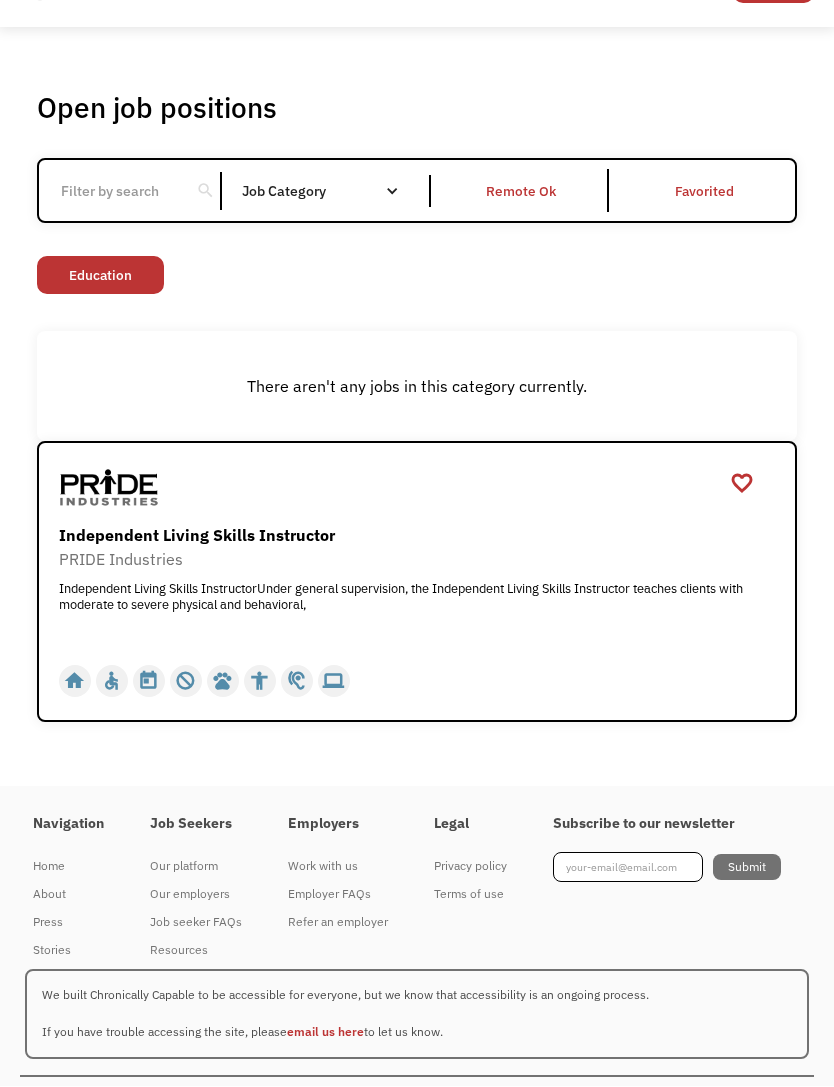 click on "Education" at bounding box center (100, 276) 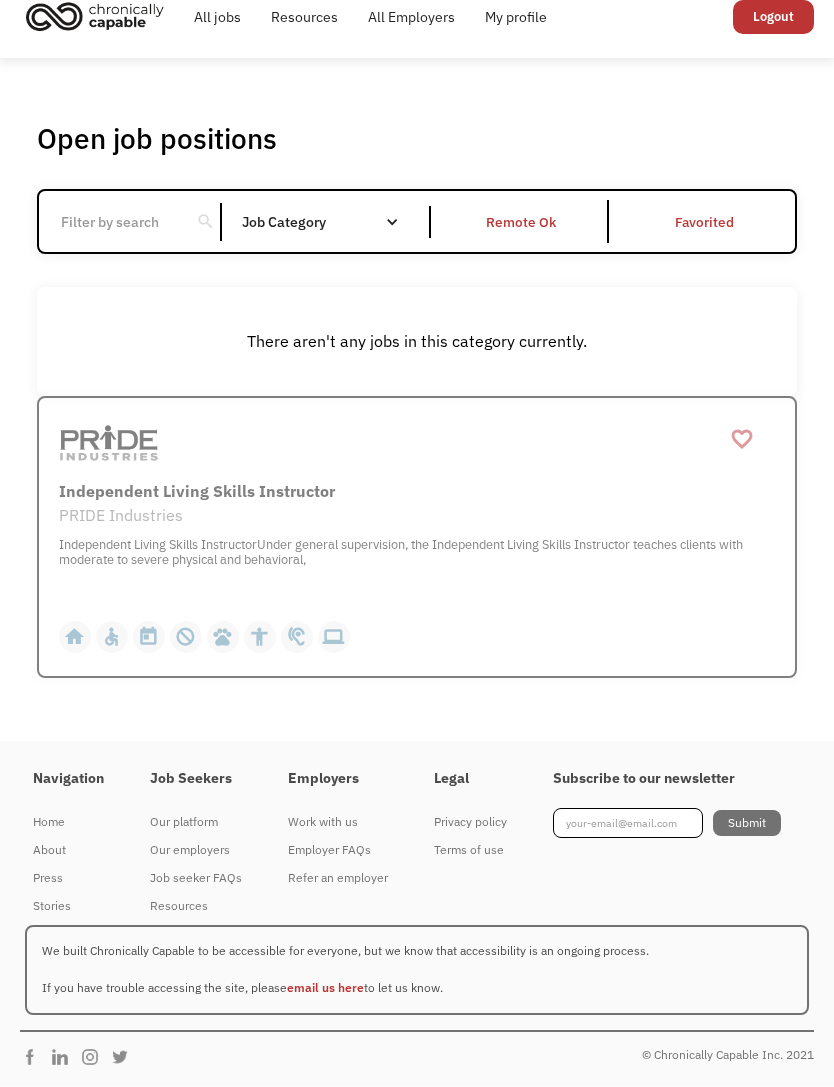 scroll, scrollTop: 43, scrollLeft: 0, axis: vertical 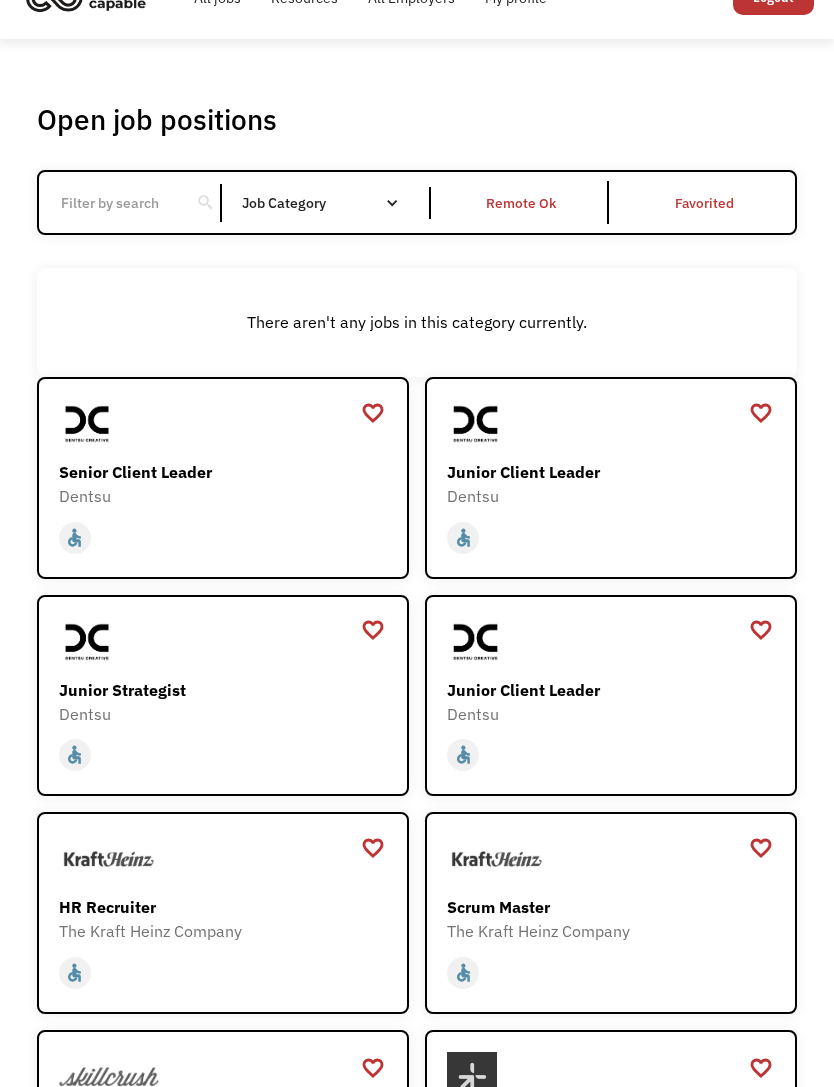 click on "Job Category" at bounding box center (330, 203) 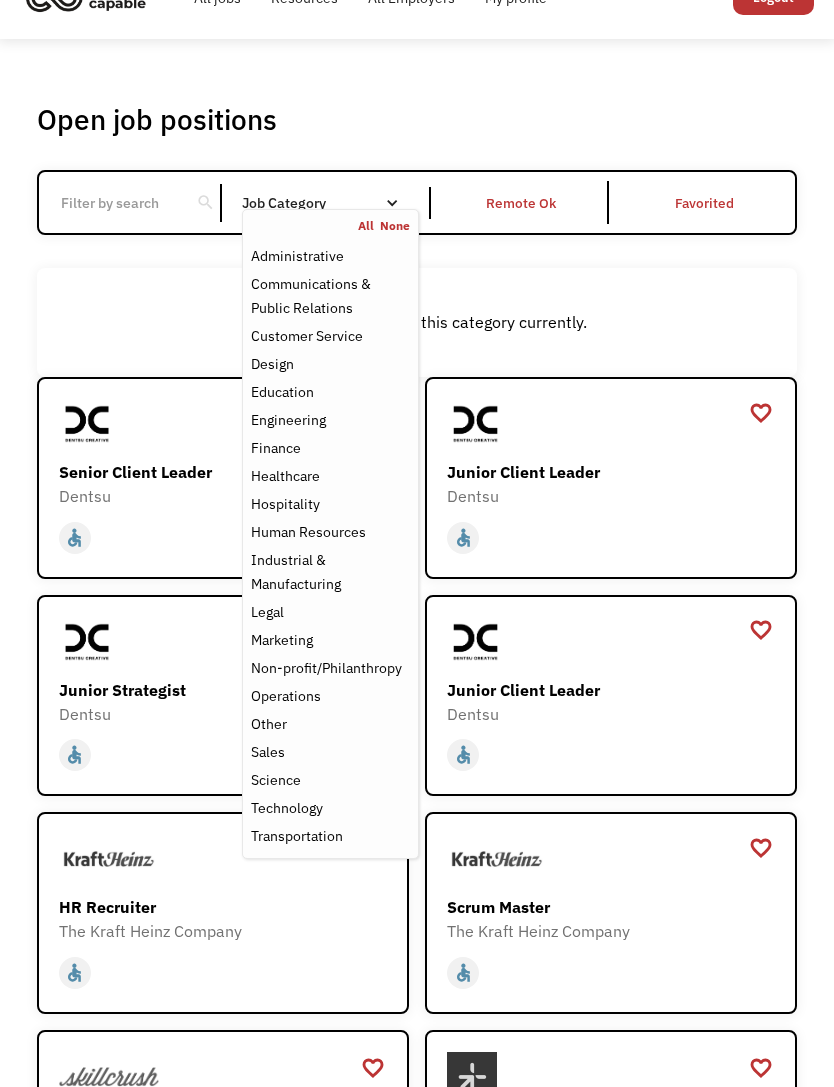 click on "Human Resources" at bounding box center (308, 532) 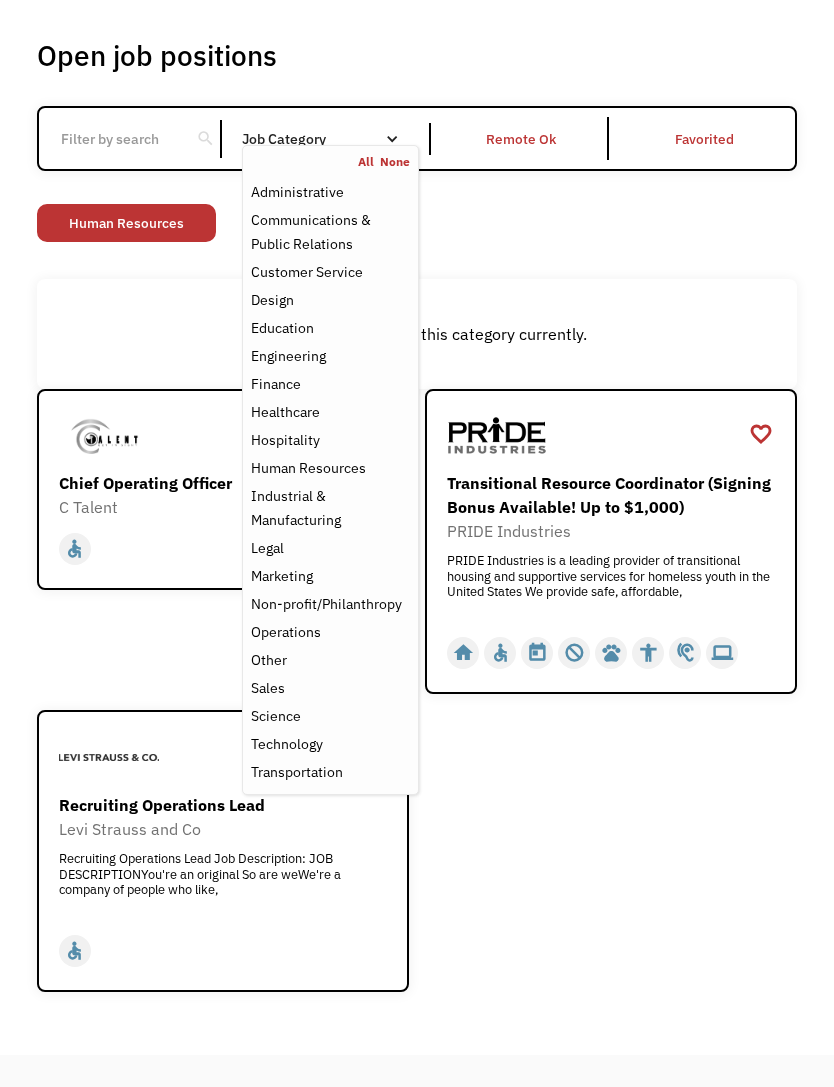 scroll, scrollTop: 107, scrollLeft: 0, axis: vertical 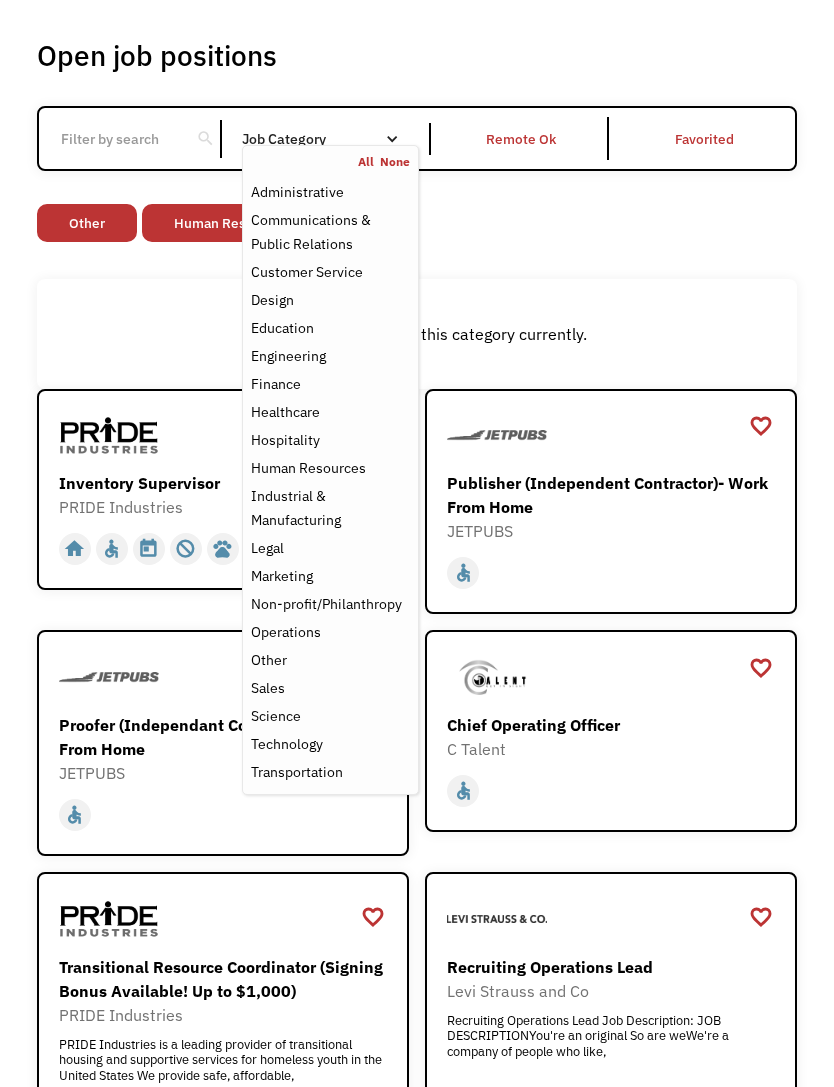 click on "Human Resources" at bounding box center [231, 223] 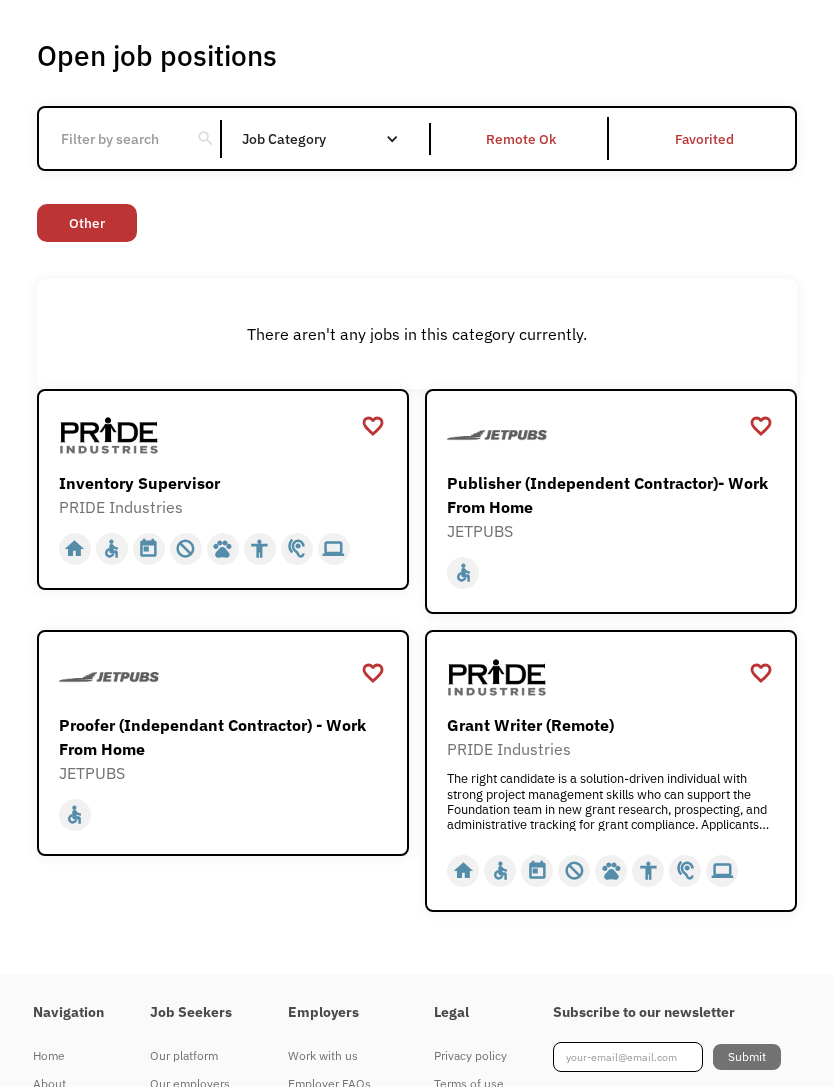 click on "Proofer (Independant Contractor) - Work From Home" at bounding box center [225, 737] 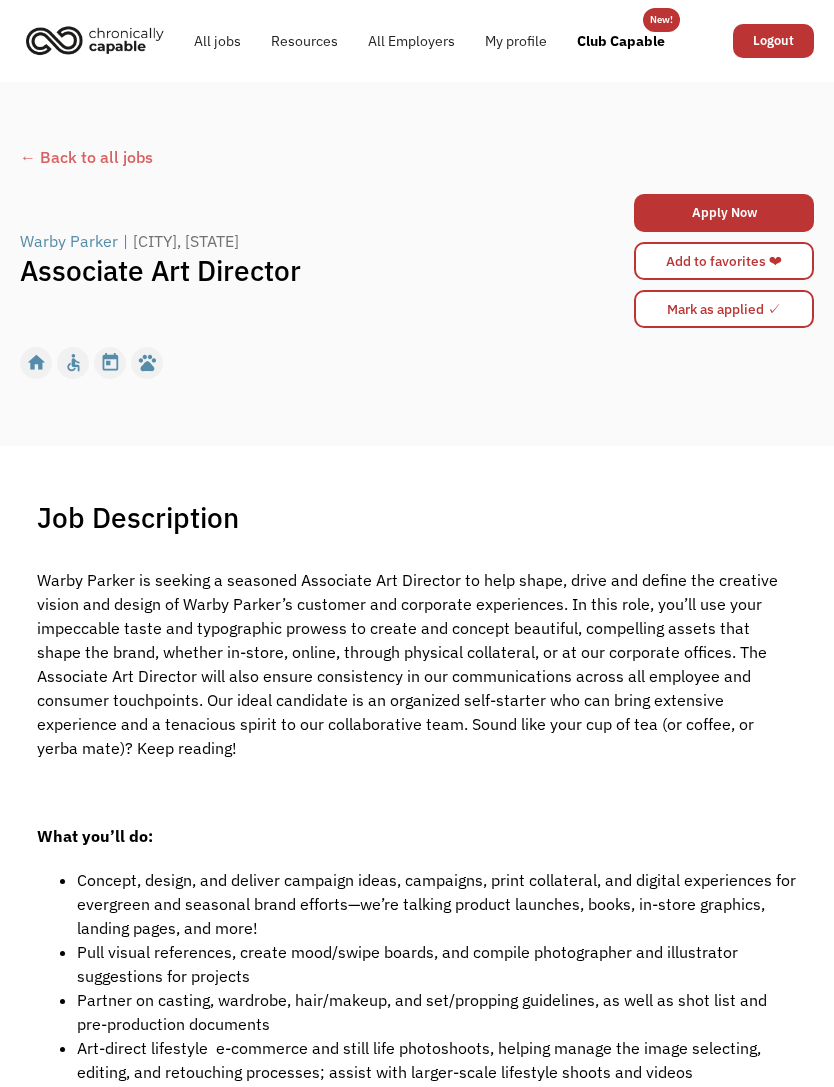 scroll, scrollTop: 0, scrollLeft: 0, axis: both 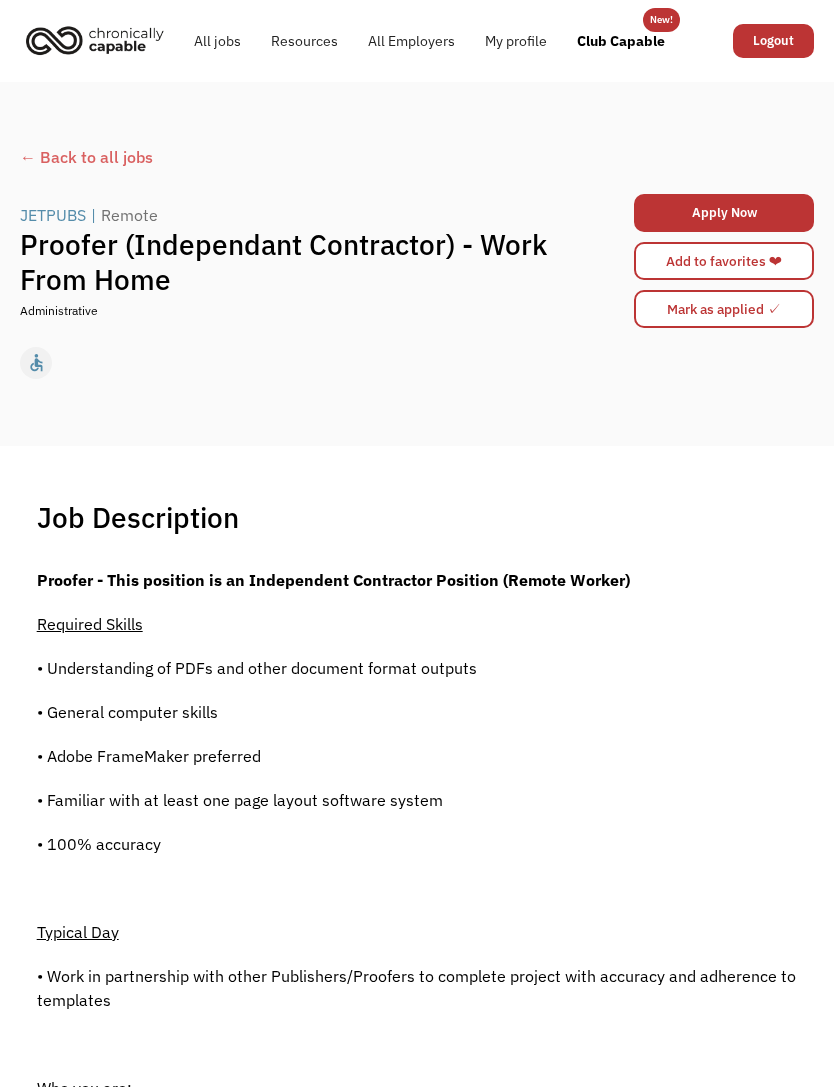 click on "Proofer - This position is an Independent Contractor Position (Remote Worker)
Required Skills
• Understanding of PDFs and other document format outputs
• General computer skills
• Adobe FrameMaker preferred
• Familiar with at least one page layout software system
• 100% accuracy
Typical Day
• Work in partnership with other Publishers/Proofers to complete project with accuracy and adherence to templates
Who you are:
• High attention to detail and consistency, you probably find mistakes on
restaurant menus all the time
• Deep vocabulary, outstanding spelling and grammar application abilities
• Able to focus on one task for long periods of time
• Have a high standard of quality for your work and what’s acceptable
• Organized, detail focused, and flexible, can re-prioritize quickly
• Pushes through to complete difficult and complex projects on time
• Coachable, with a desire to continually improve yourself" at bounding box center [417, 1262] 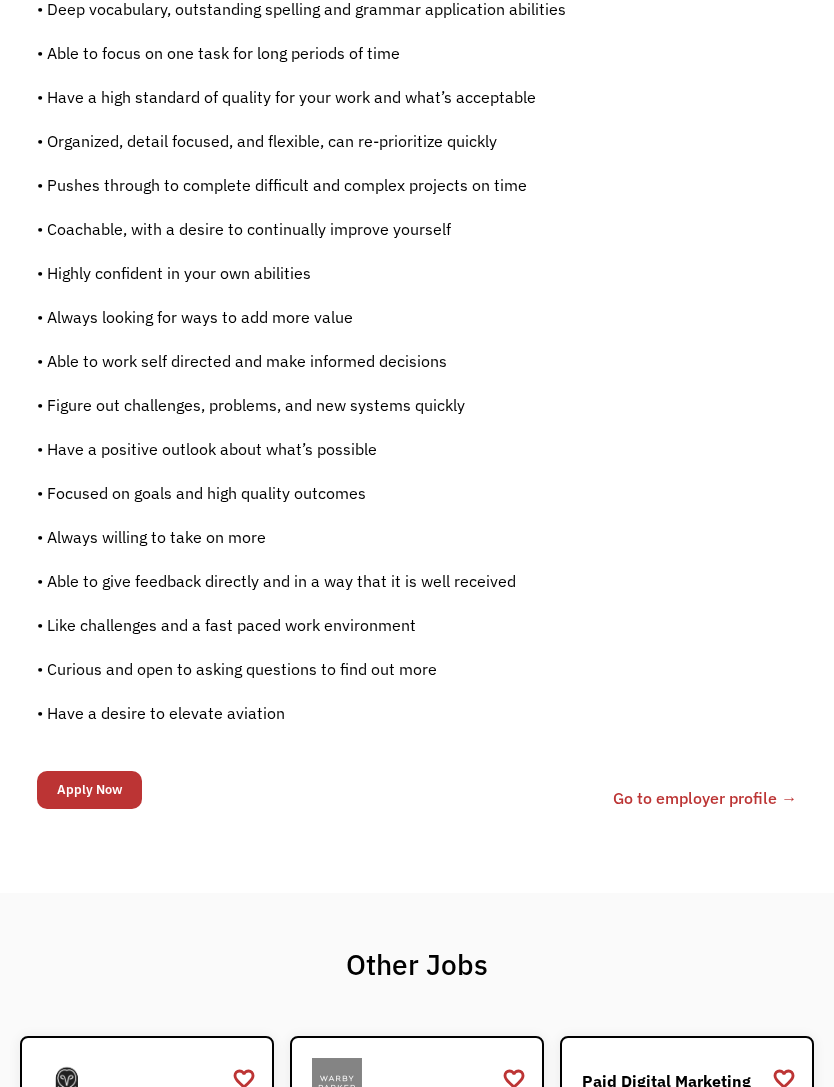 scroll, scrollTop: 1214, scrollLeft: 0, axis: vertical 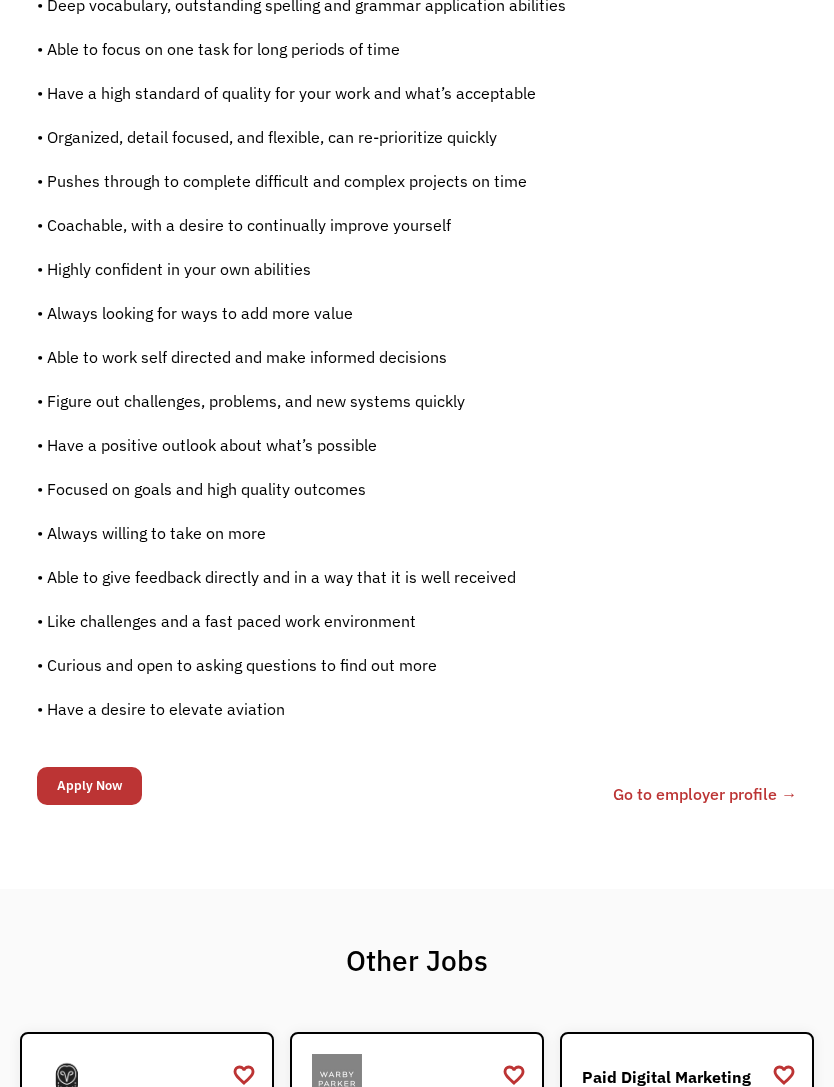 click on "Apply Now" at bounding box center (89, 787) 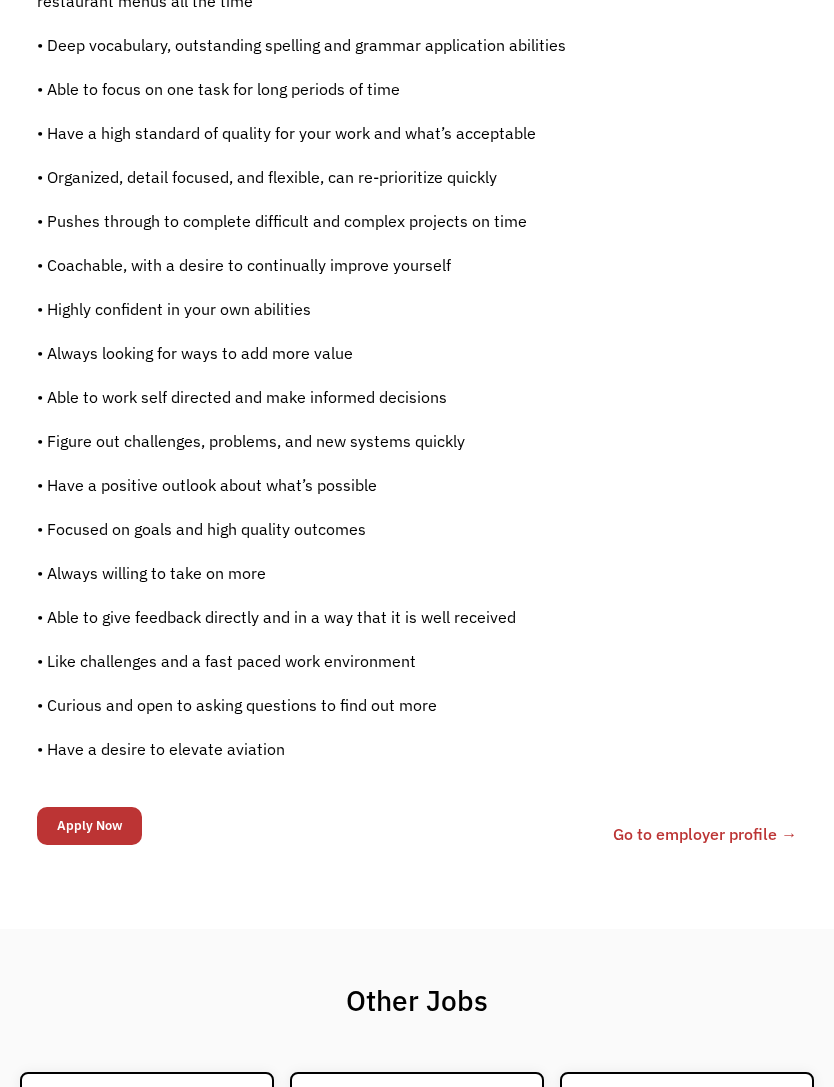 scroll, scrollTop: 1172, scrollLeft: 0, axis: vertical 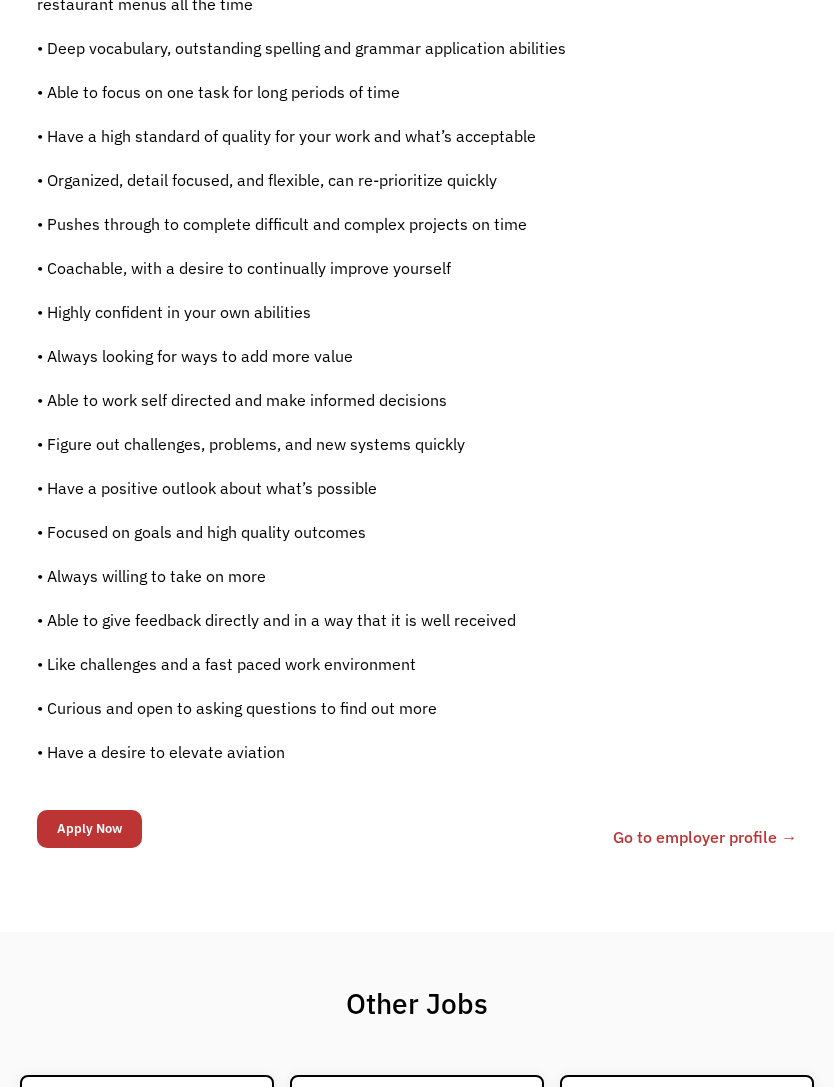 click on "Apply Now" at bounding box center (89, 829) 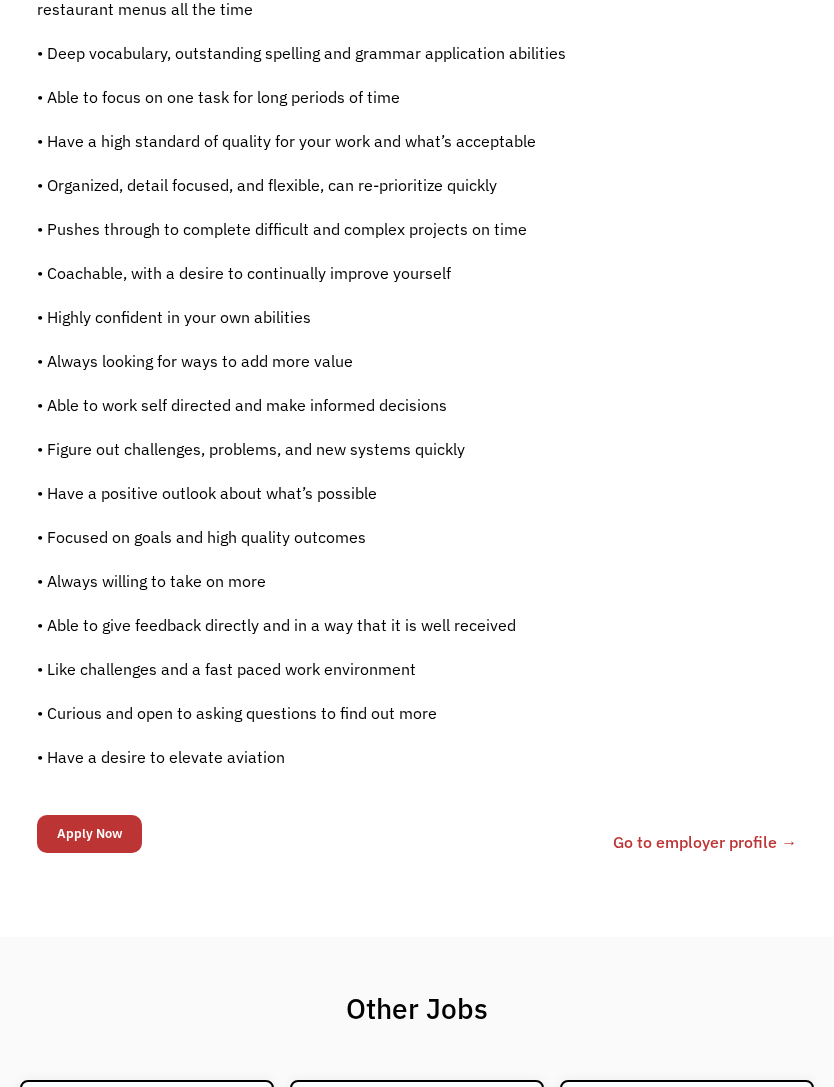 scroll, scrollTop: 1167, scrollLeft: 0, axis: vertical 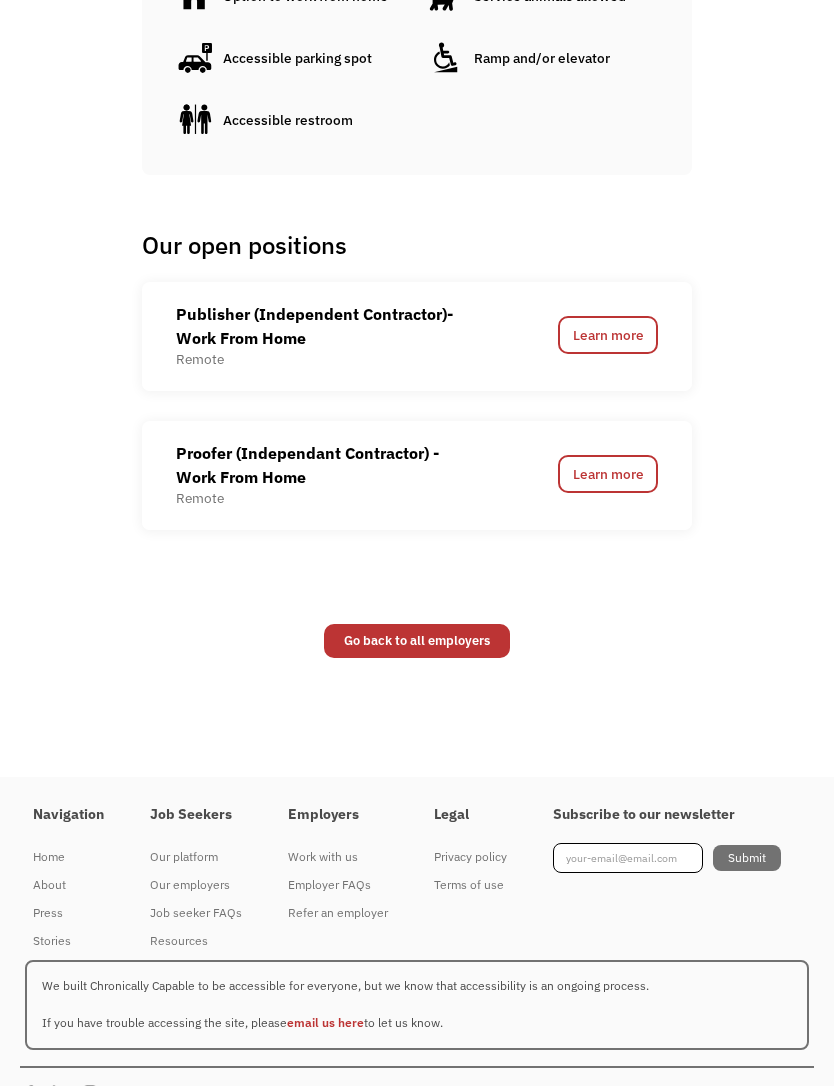 click on "Learn more" at bounding box center (608, 475) 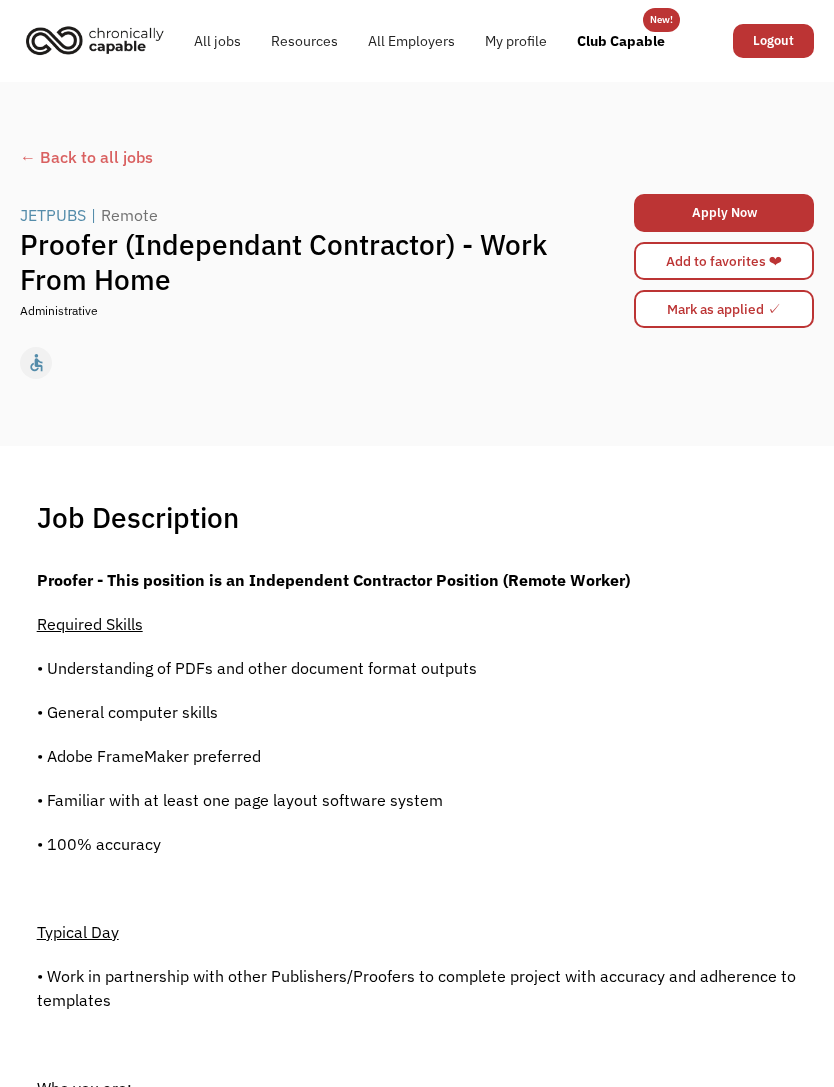 scroll, scrollTop: 0, scrollLeft: 0, axis: both 